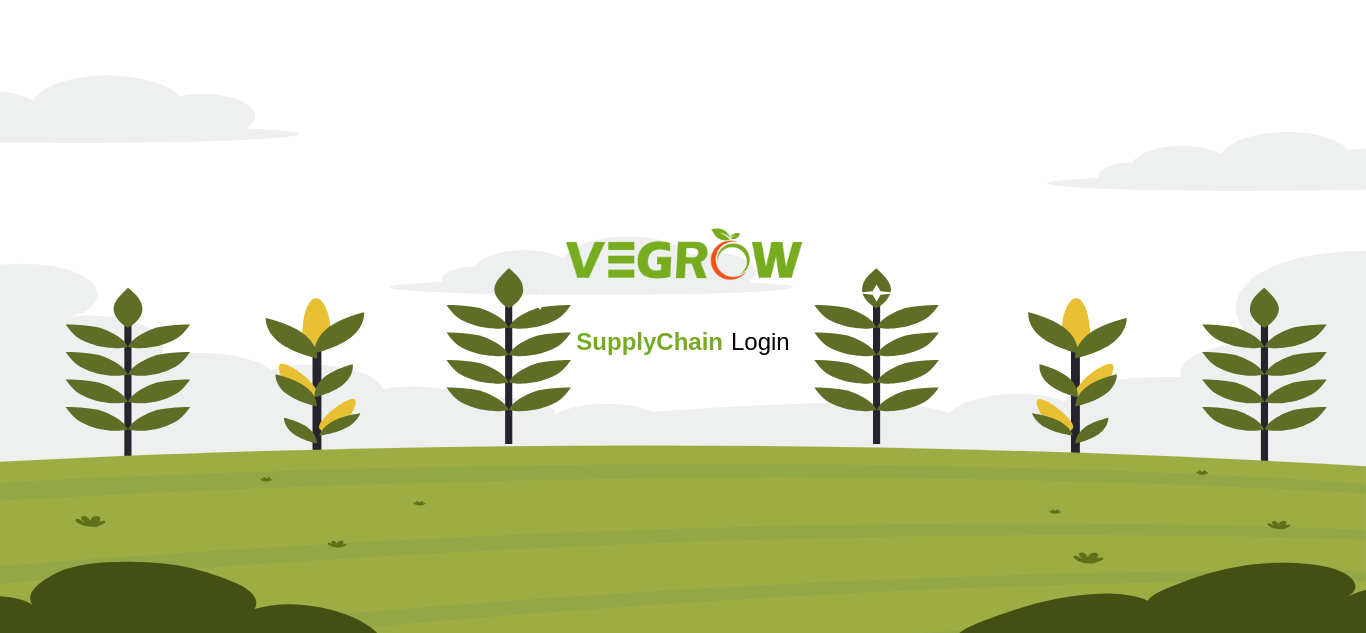 scroll, scrollTop: 0, scrollLeft: 0, axis: both 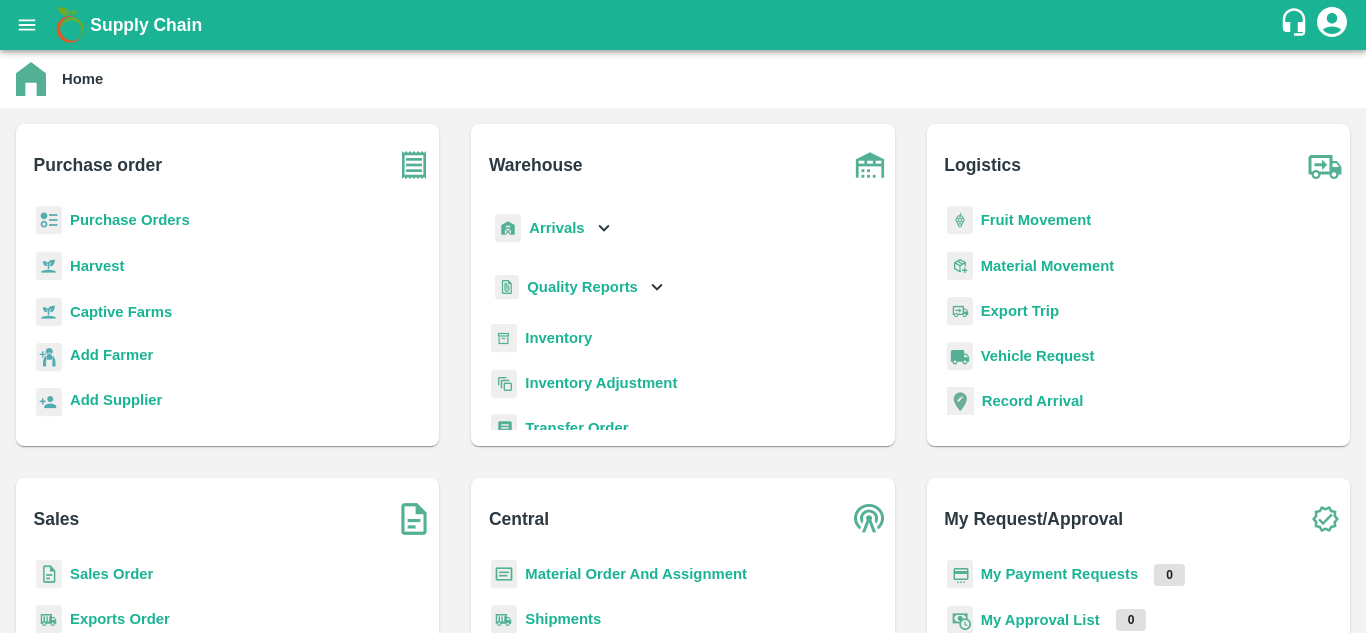 click on "Purchase Orders" at bounding box center [130, 220] 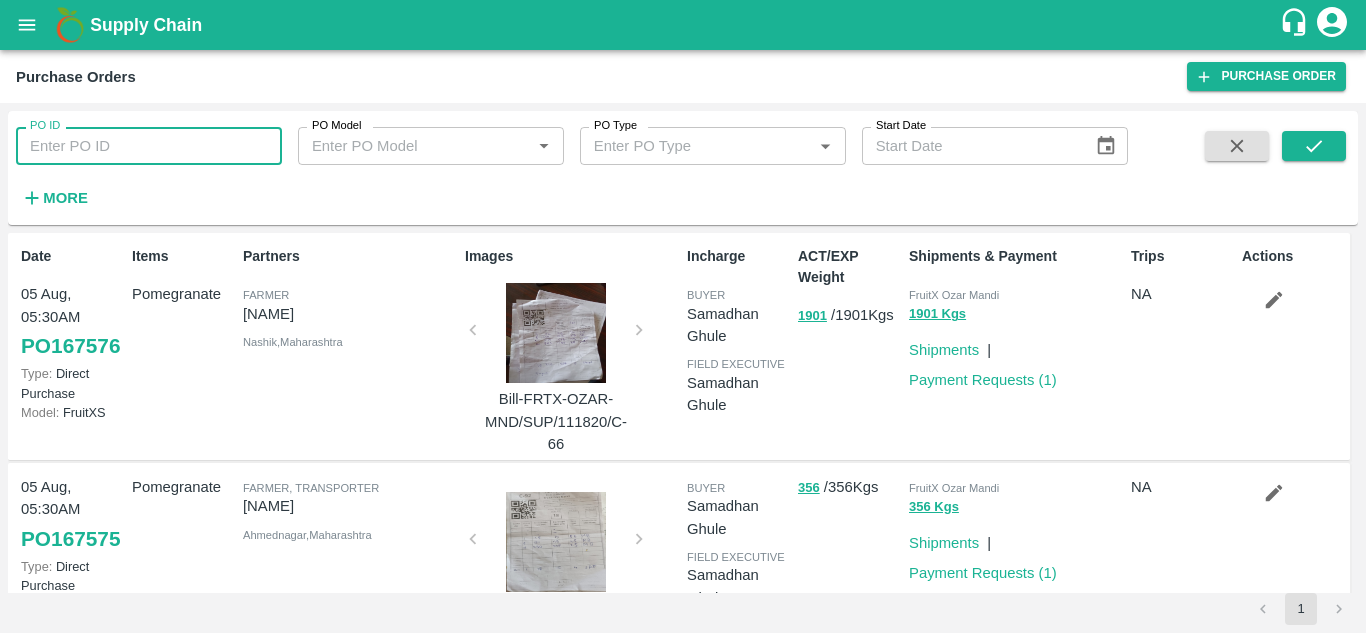 click on "PO ID" at bounding box center (149, 146) 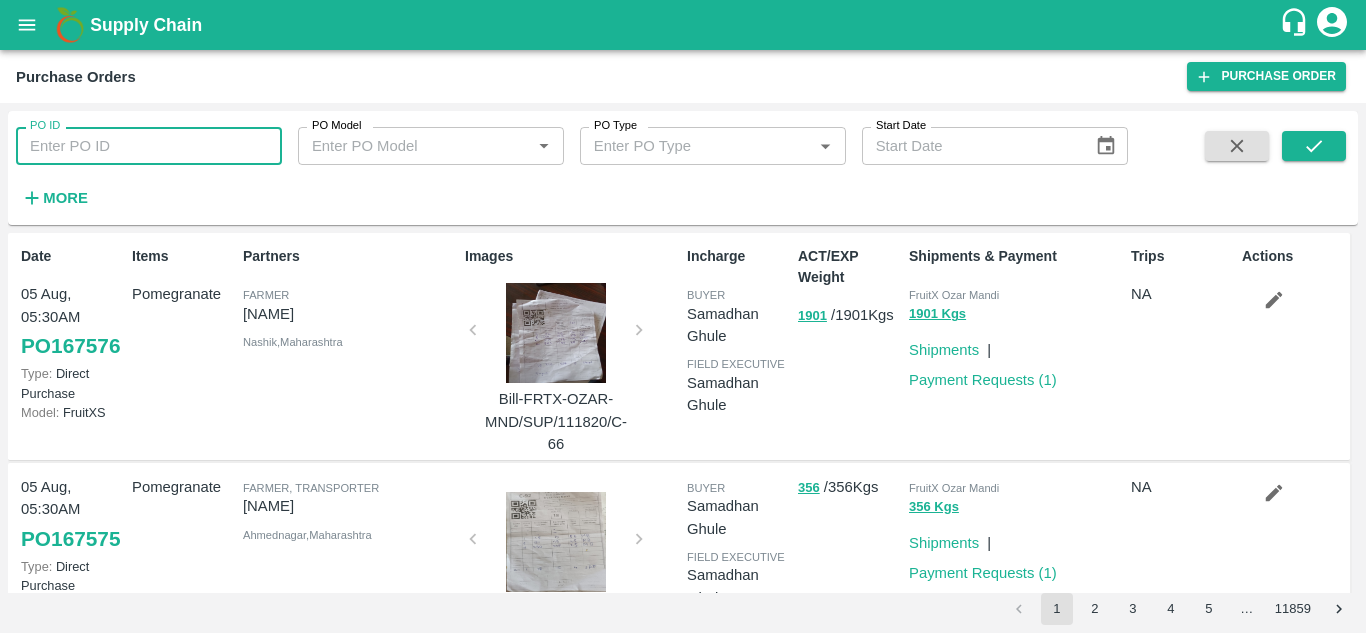 click on "PO ID" at bounding box center [149, 146] 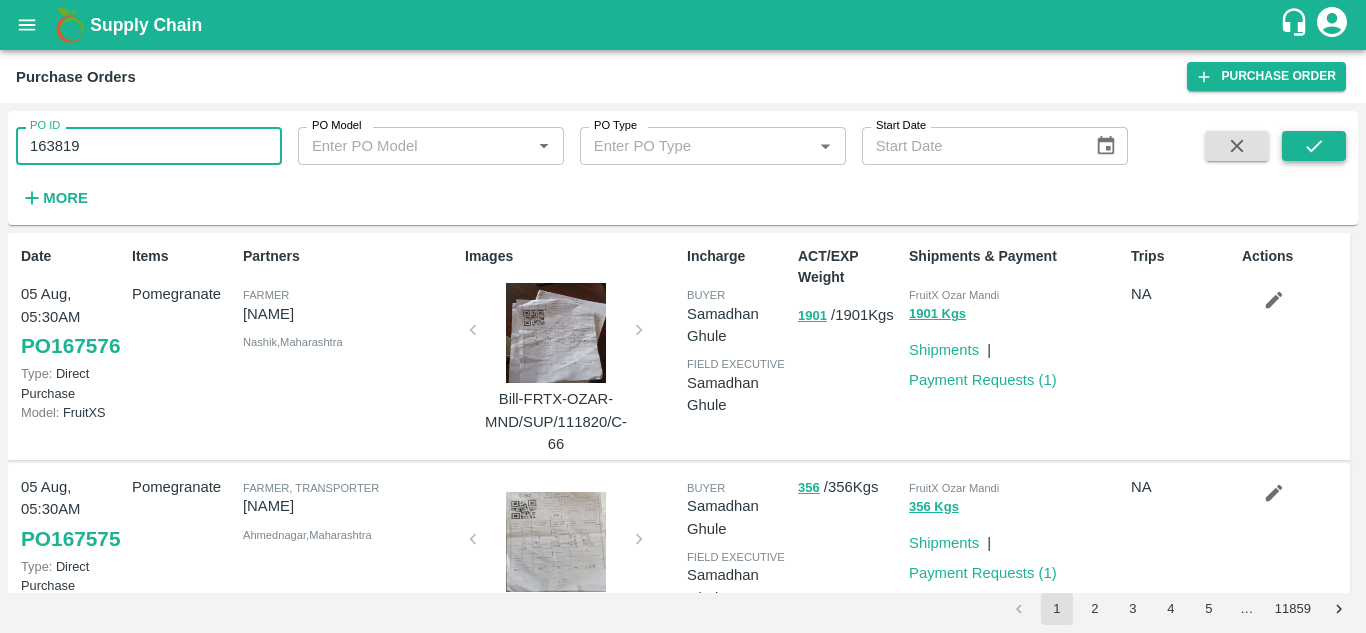 type on "163819" 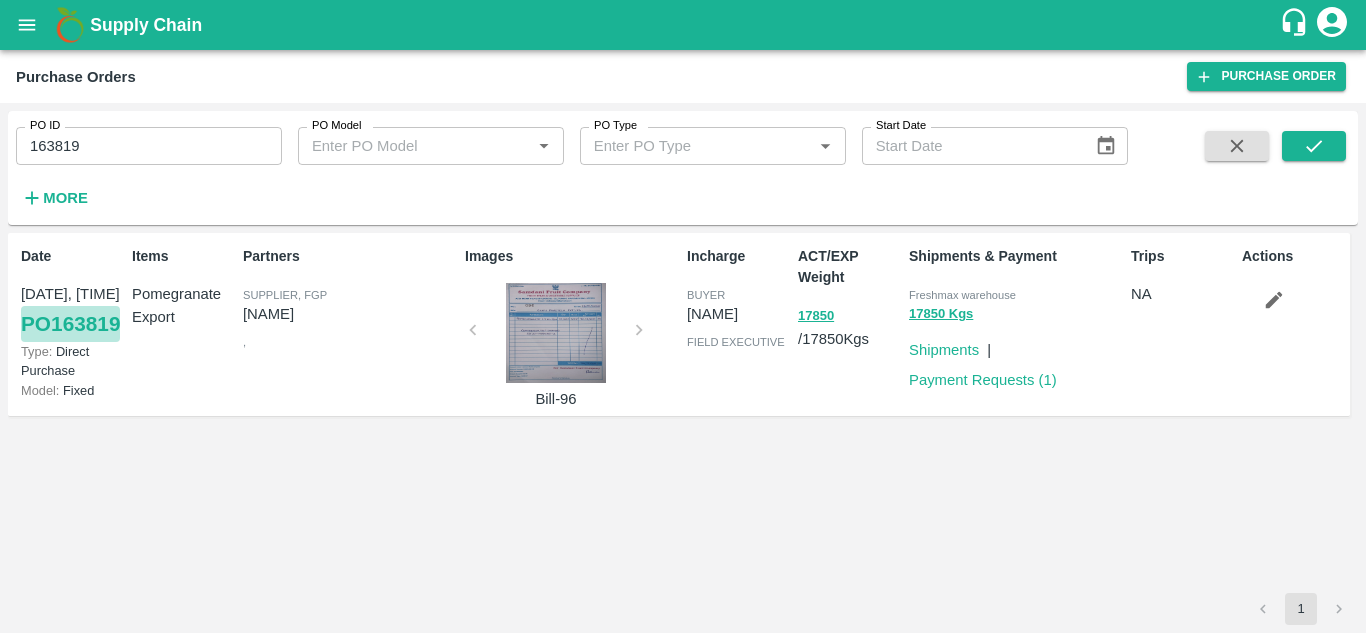 click on "PO  163819" at bounding box center (70, 324) 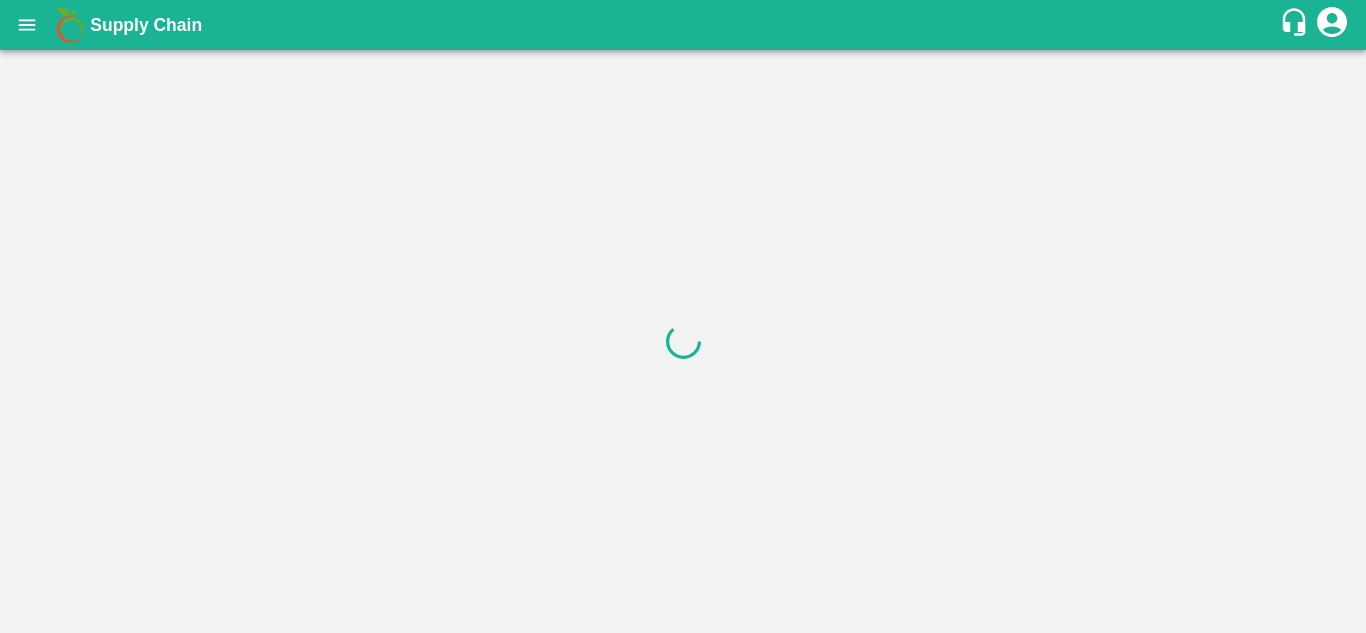 scroll, scrollTop: 0, scrollLeft: 0, axis: both 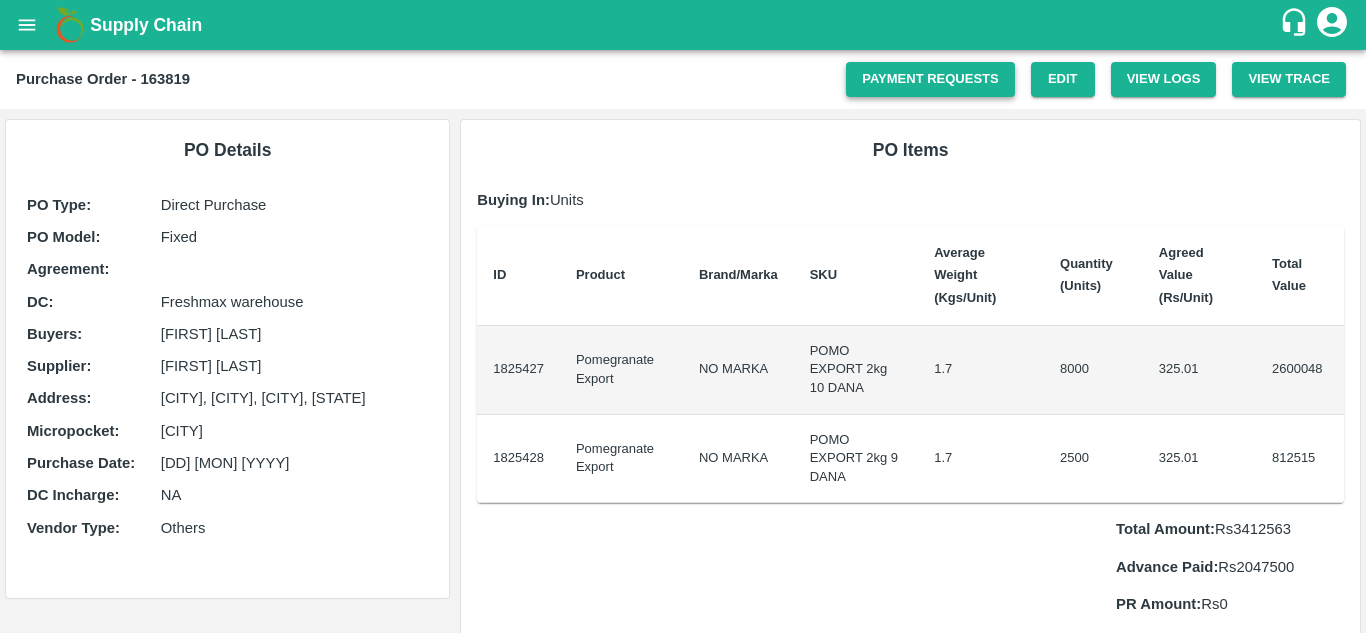 click on "Payment Requests" at bounding box center [930, 79] 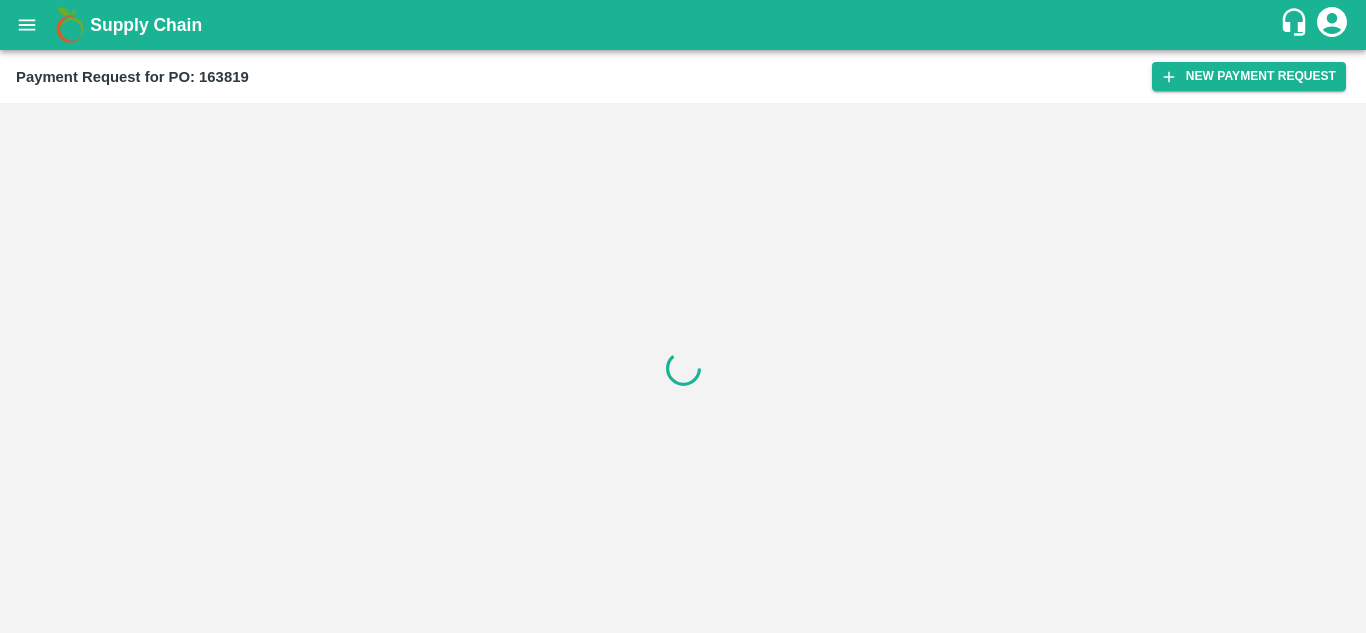 scroll, scrollTop: 0, scrollLeft: 0, axis: both 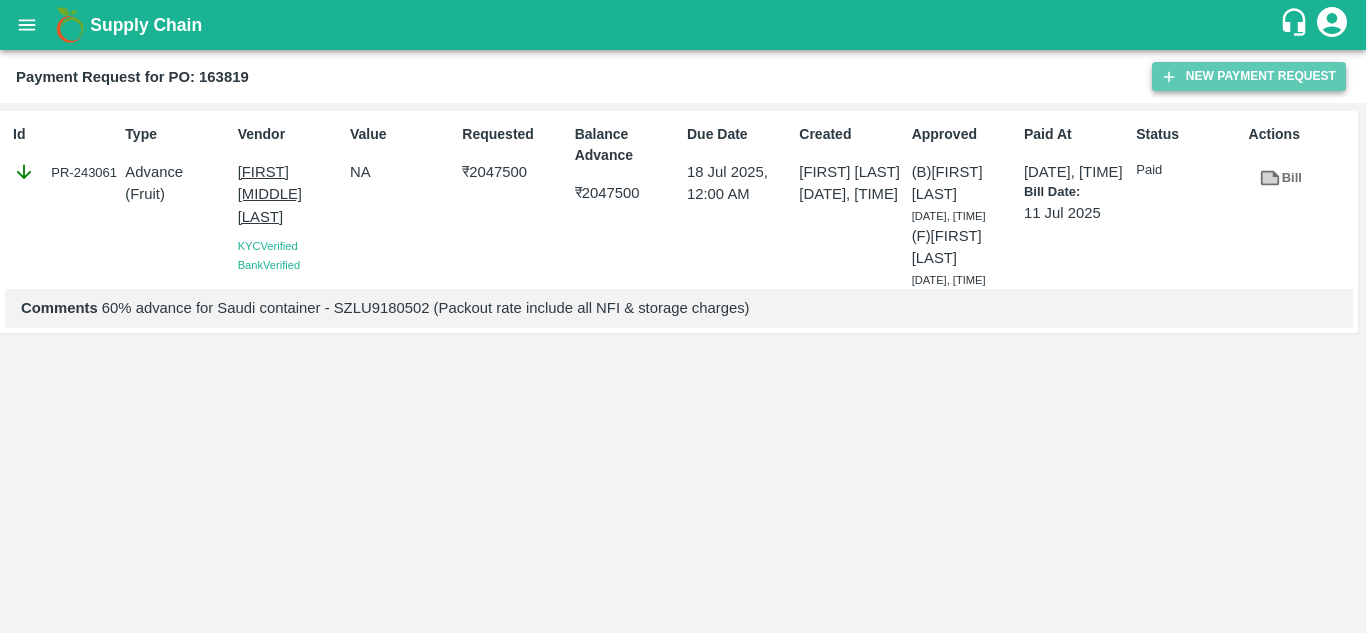 click on "New Payment Request" at bounding box center (1249, 76) 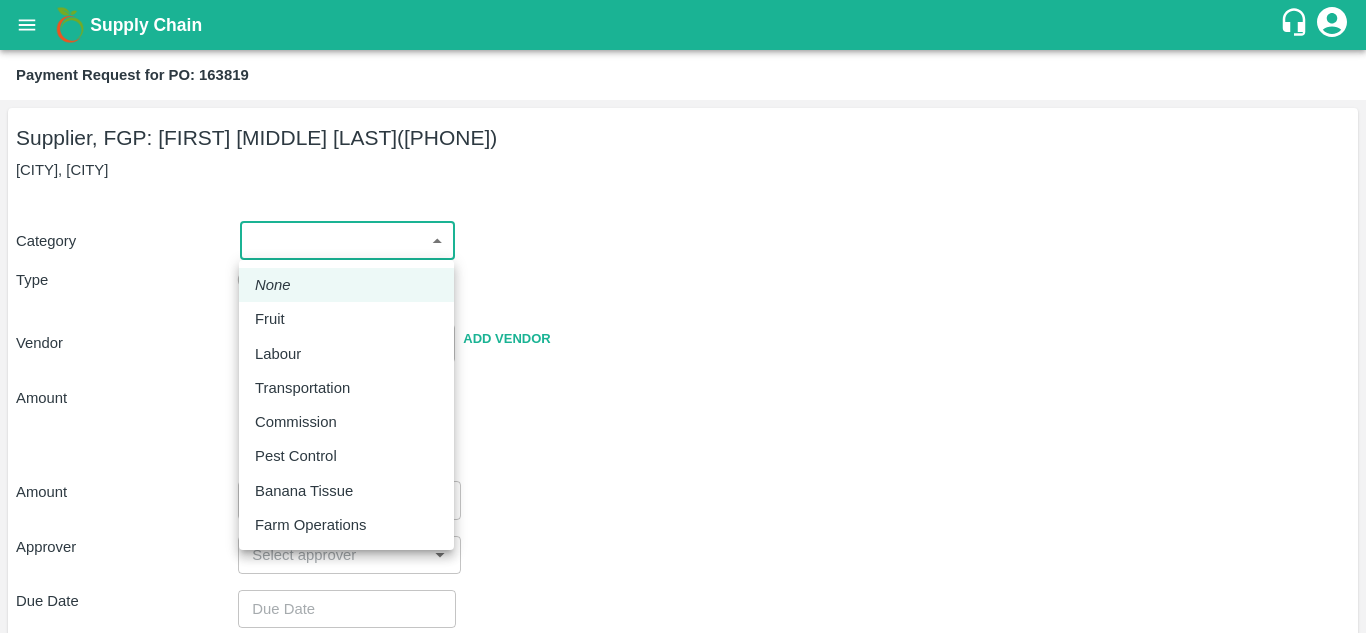 click on "Supply Chain Payment Request for PO: 163819 Supplier, FGP: [FIRST] [MIDDLE] [LAST] ([PHONE]) [CITY], [CITY] Category ​​Type Advance Bill Vendor ​Add Vendor Amount Total value Per Kg ​Amount ​Approver ​Due Date ​ Priority ​Low ​High Comment x ​Attach bill Cancel Save [CITY] CC [FIRST] [LAST] Logout None Fruit Labour Transportation Commission Pest Control Banana Tissue Farm Operations" at bounding box center [683, 316] 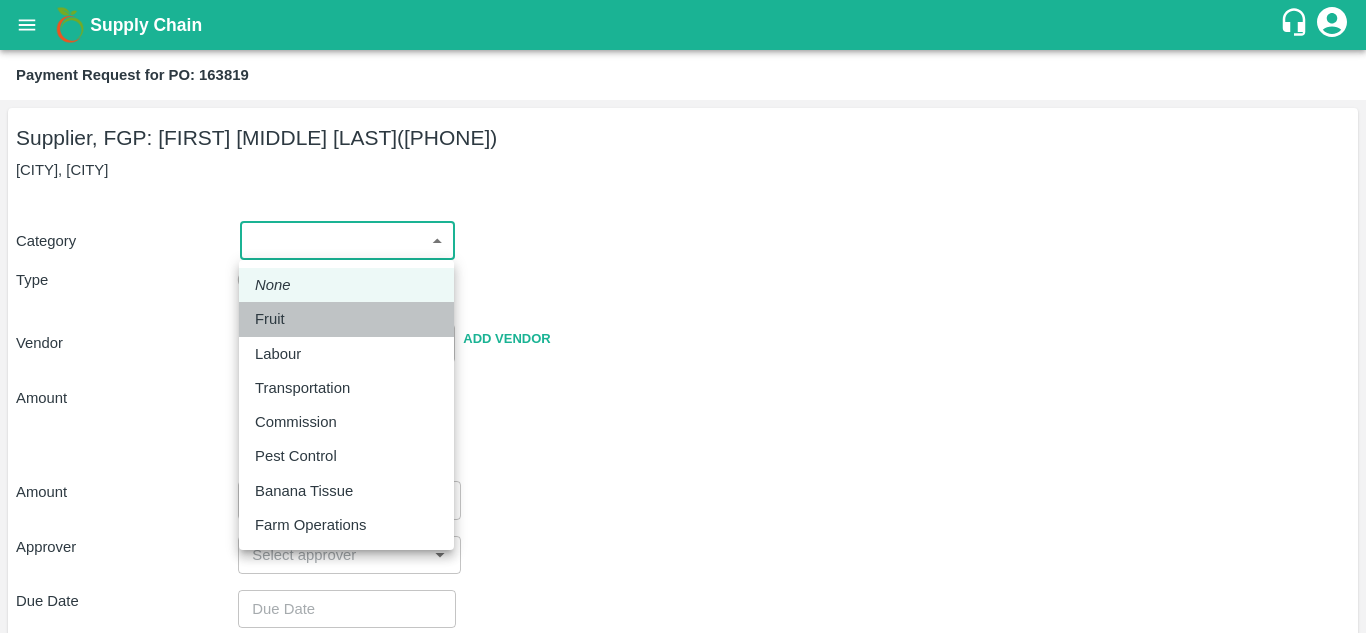 click on "Fruit" at bounding box center [275, 319] 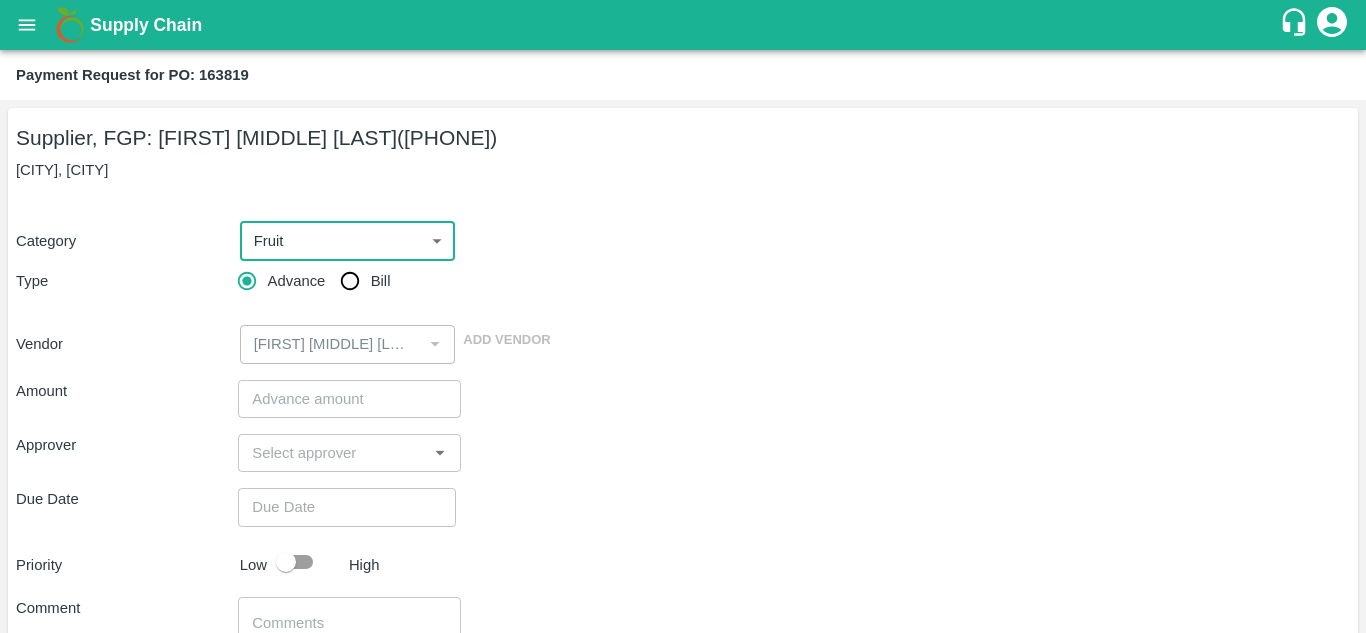 scroll, scrollTop: 14, scrollLeft: 0, axis: vertical 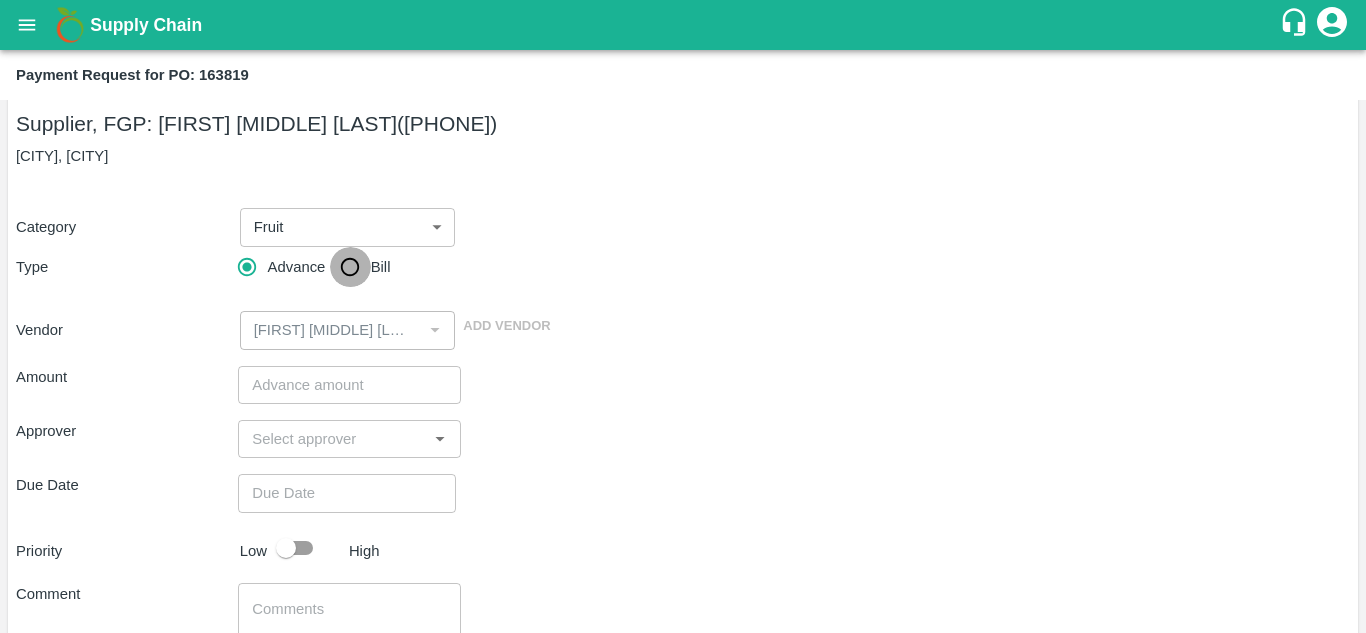 click on "Bill" at bounding box center [350, 267] 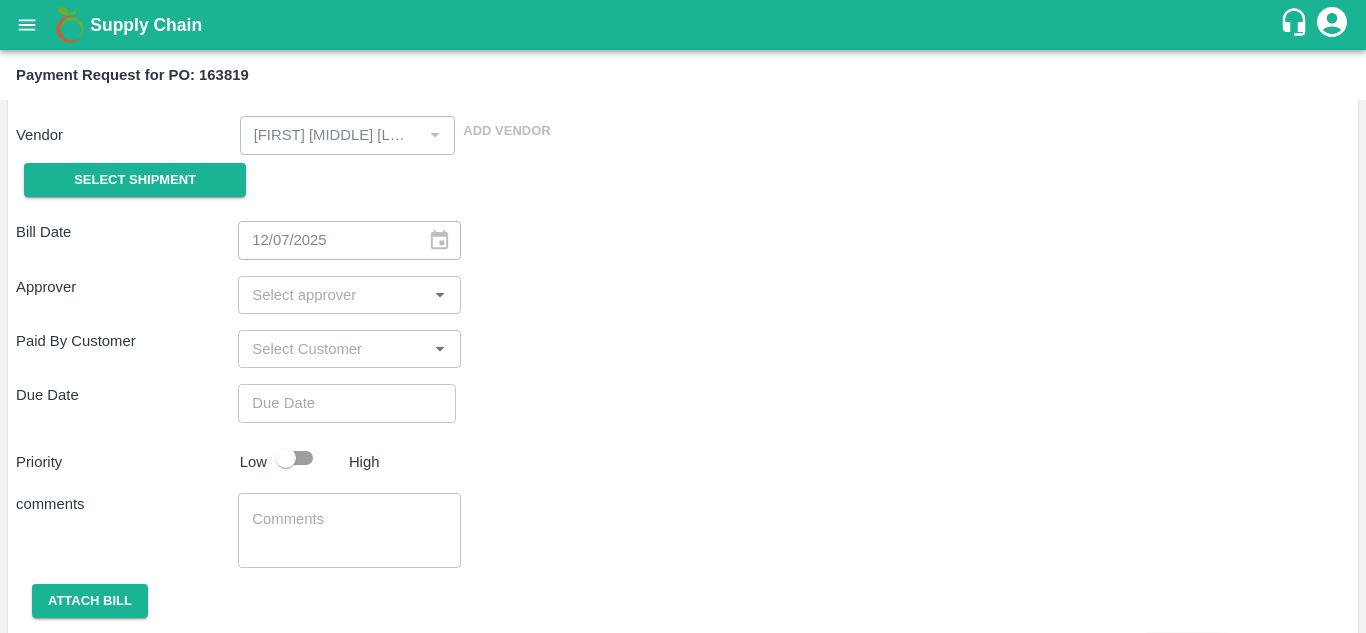scroll, scrollTop: 210, scrollLeft: 0, axis: vertical 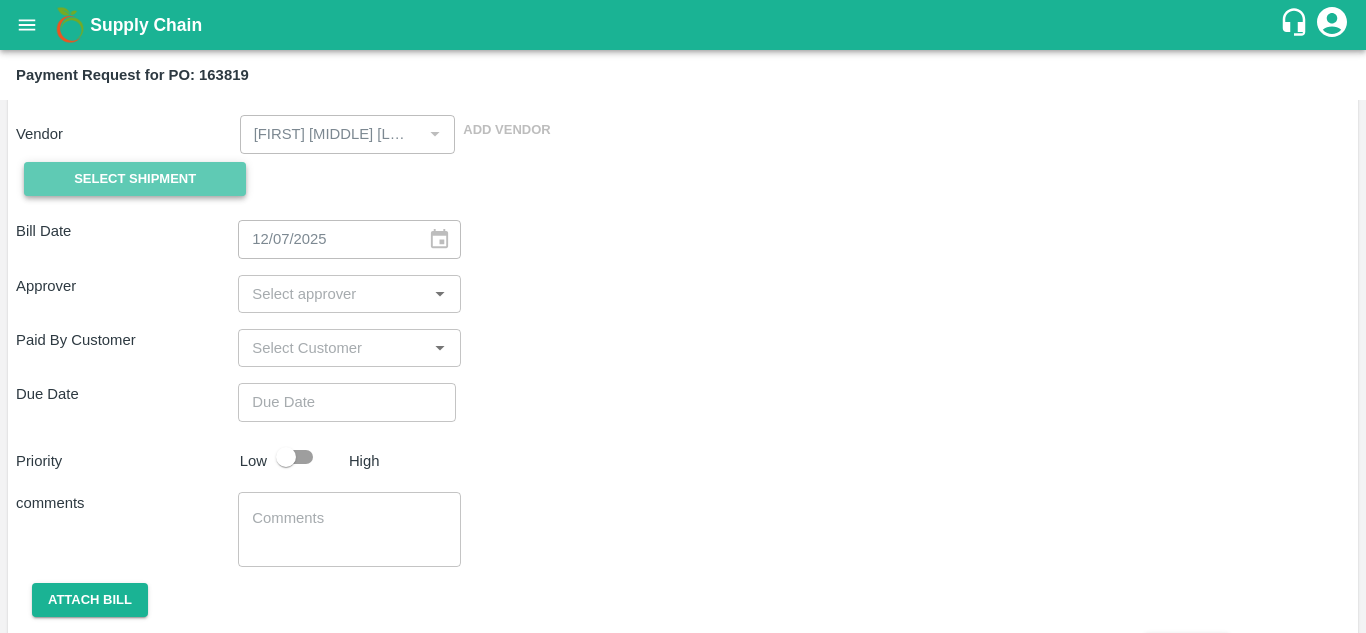 click on "Select Shipment" at bounding box center [135, 179] 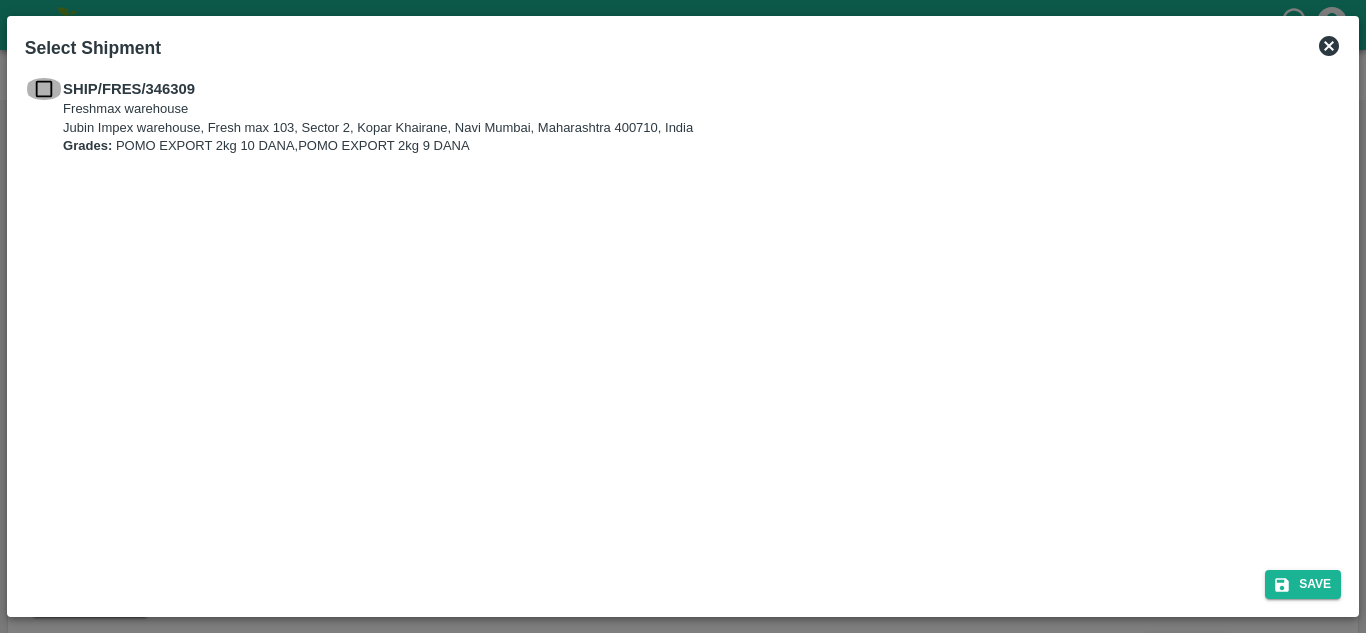 click at bounding box center [44, 89] 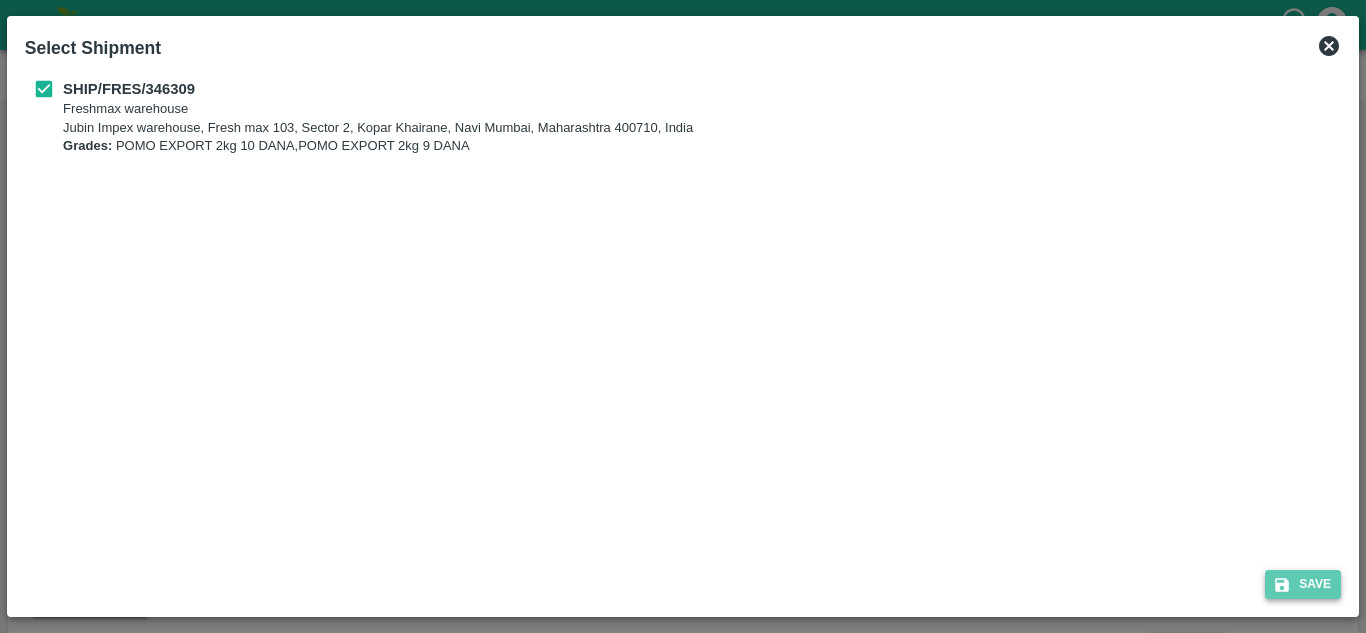 click 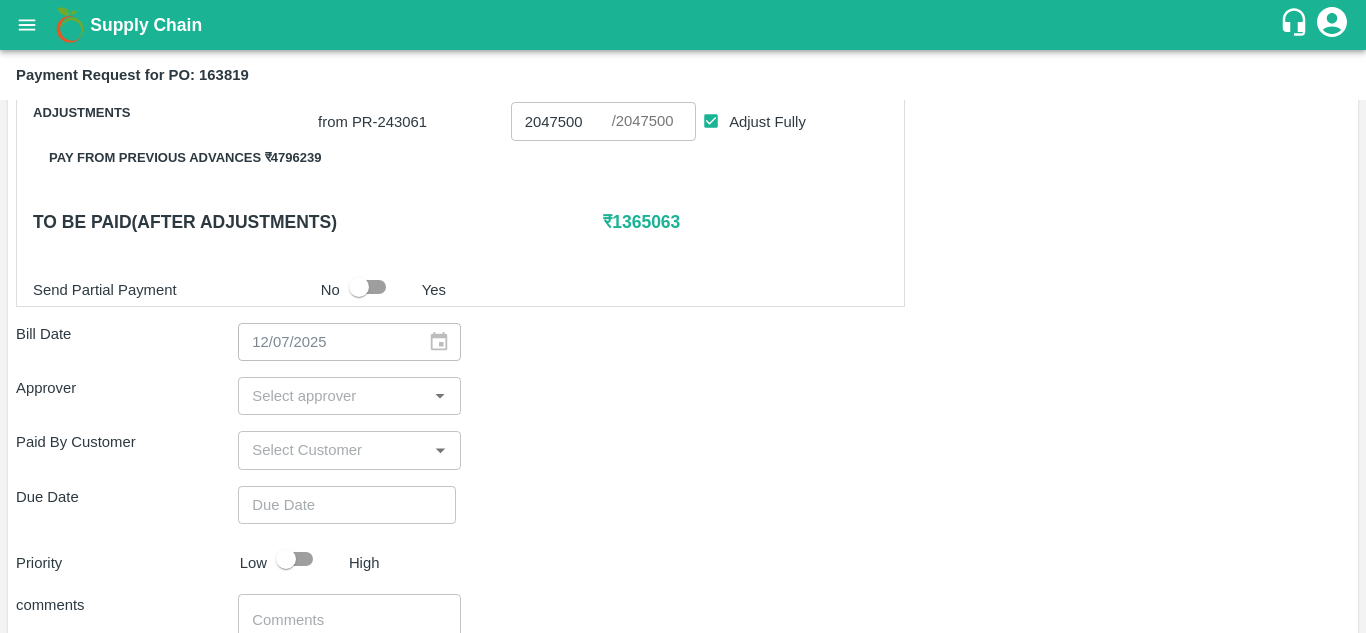 scroll, scrollTop: 604, scrollLeft: 0, axis: vertical 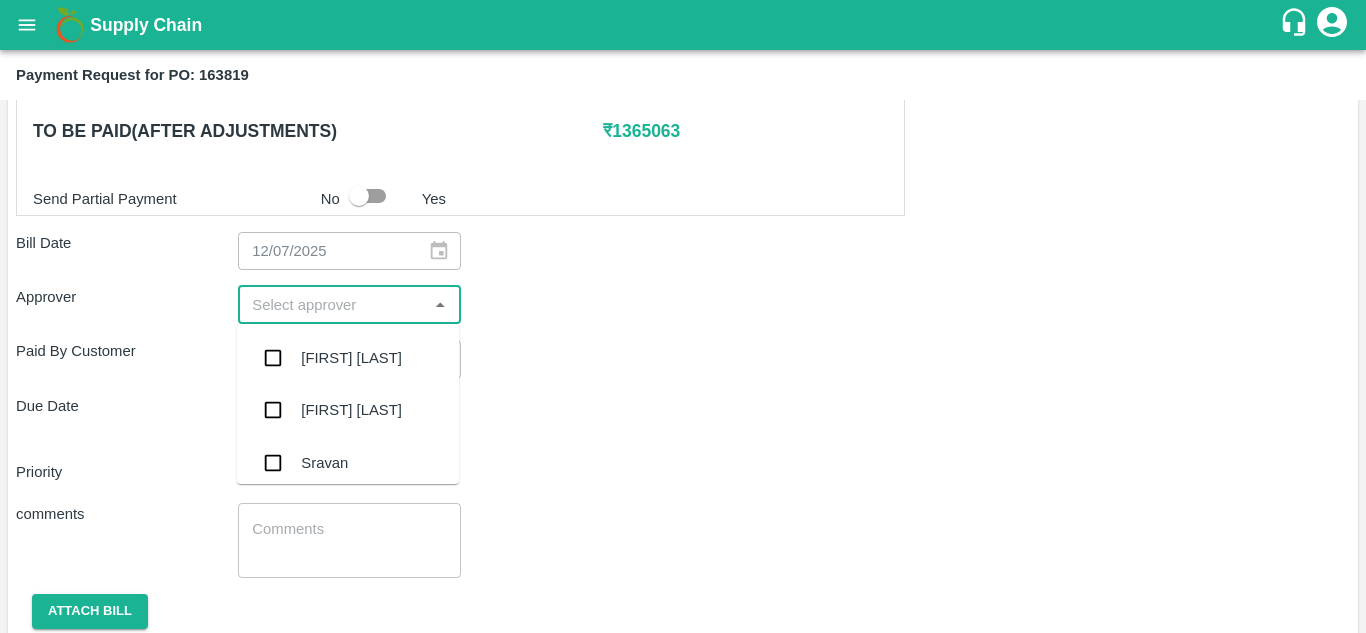 click at bounding box center (332, 305) 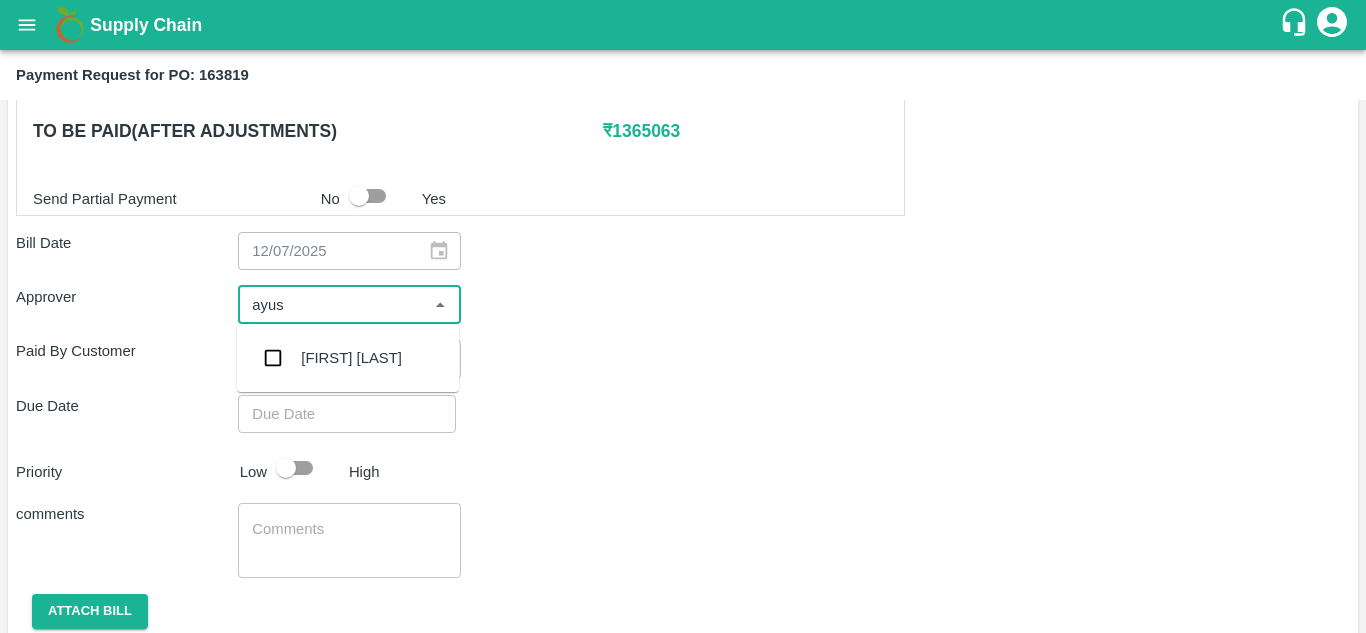 type on "ayush" 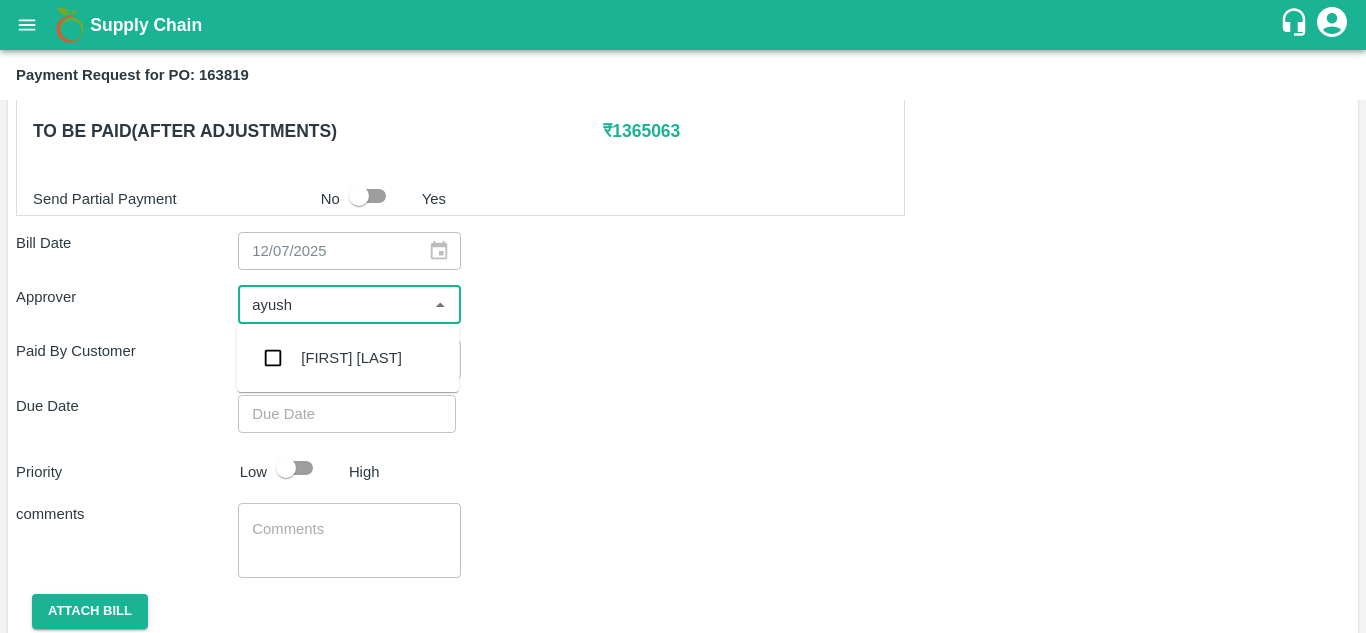 click on "[FIRST] [LAST]" at bounding box center [351, 358] 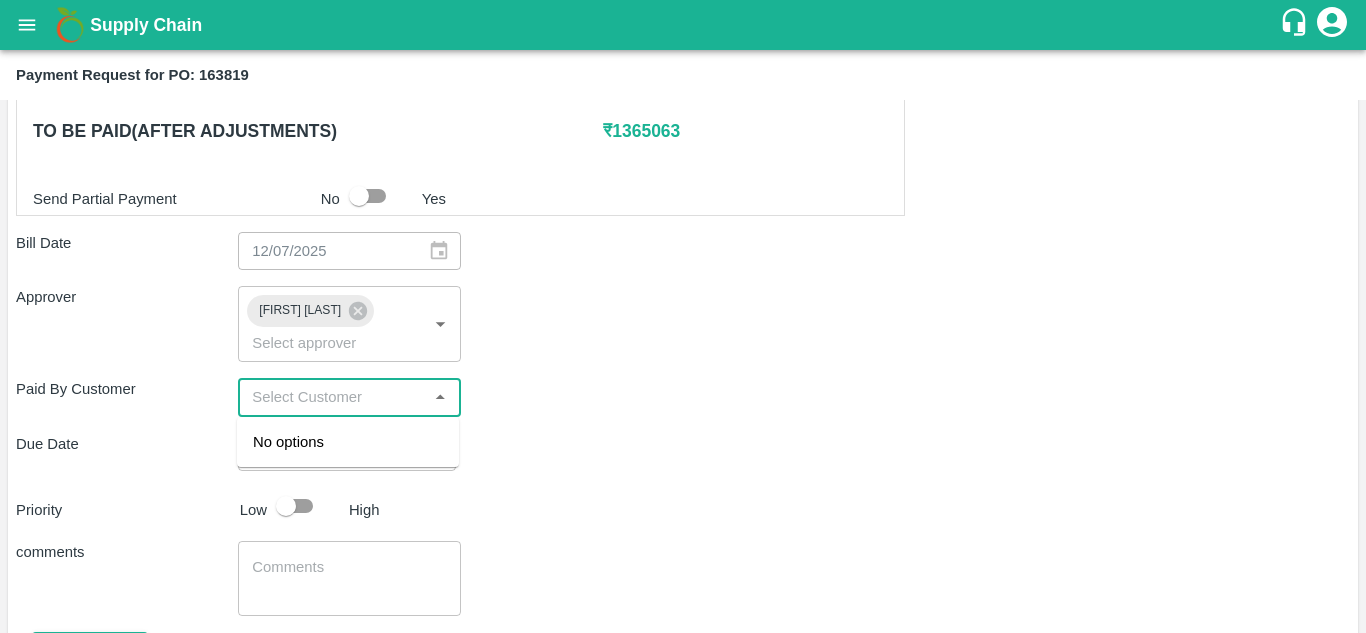 click at bounding box center (332, 397) 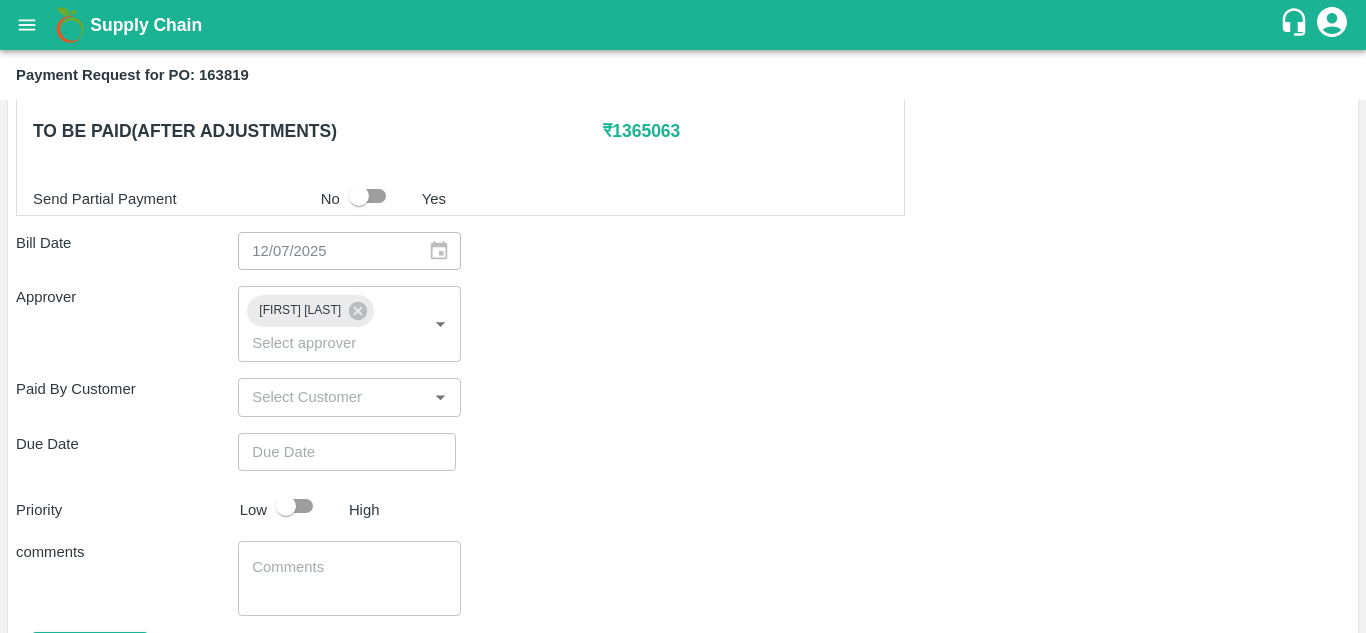 click on "Due Date ​" at bounding box center [683, 452] 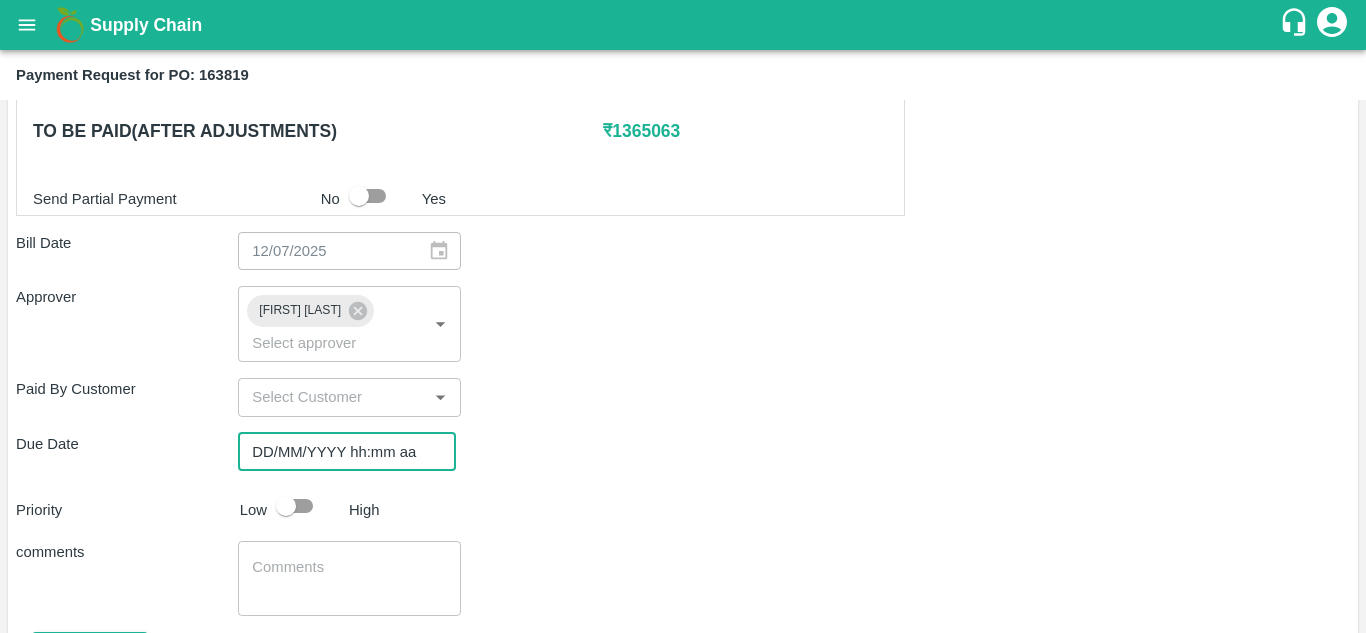 click on "DD/MM/YYYY hh:mm aa" at bounding box center (340, 452) 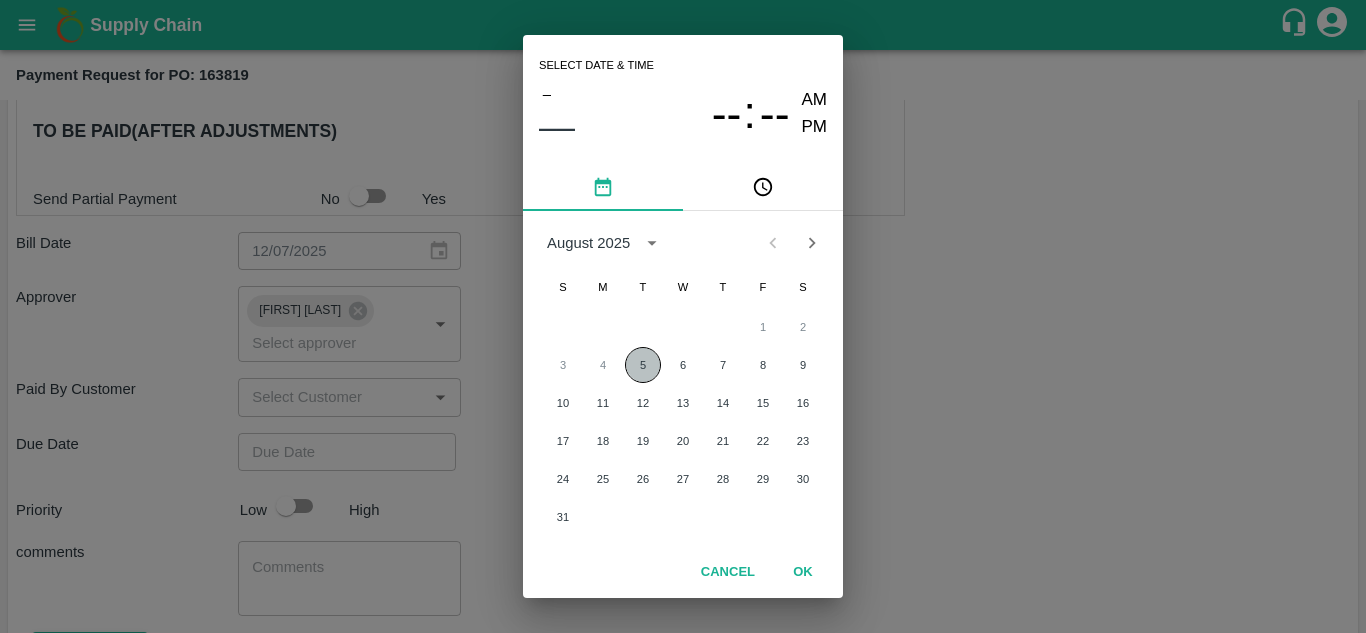 click on "5" at bounding box center (643, 365) 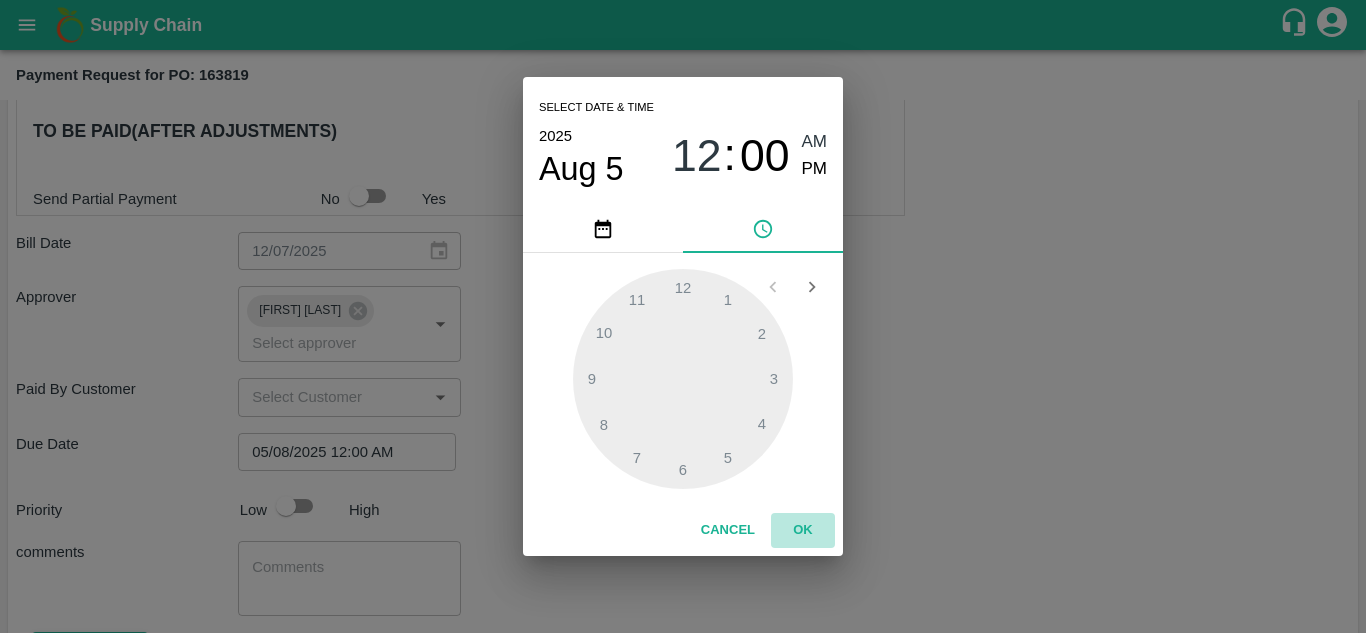click on "OK" at bounding box center [803, 530] 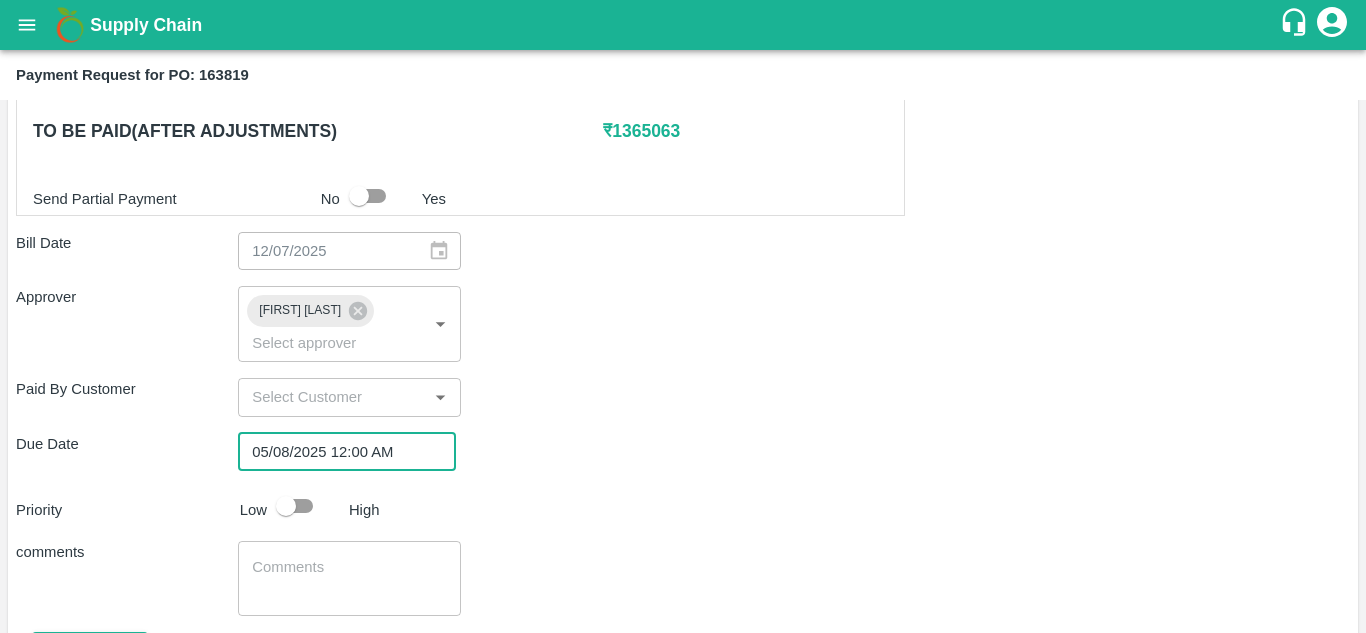 scroll, scrollTop: 712, scrollLeft: 0, axis: vertical 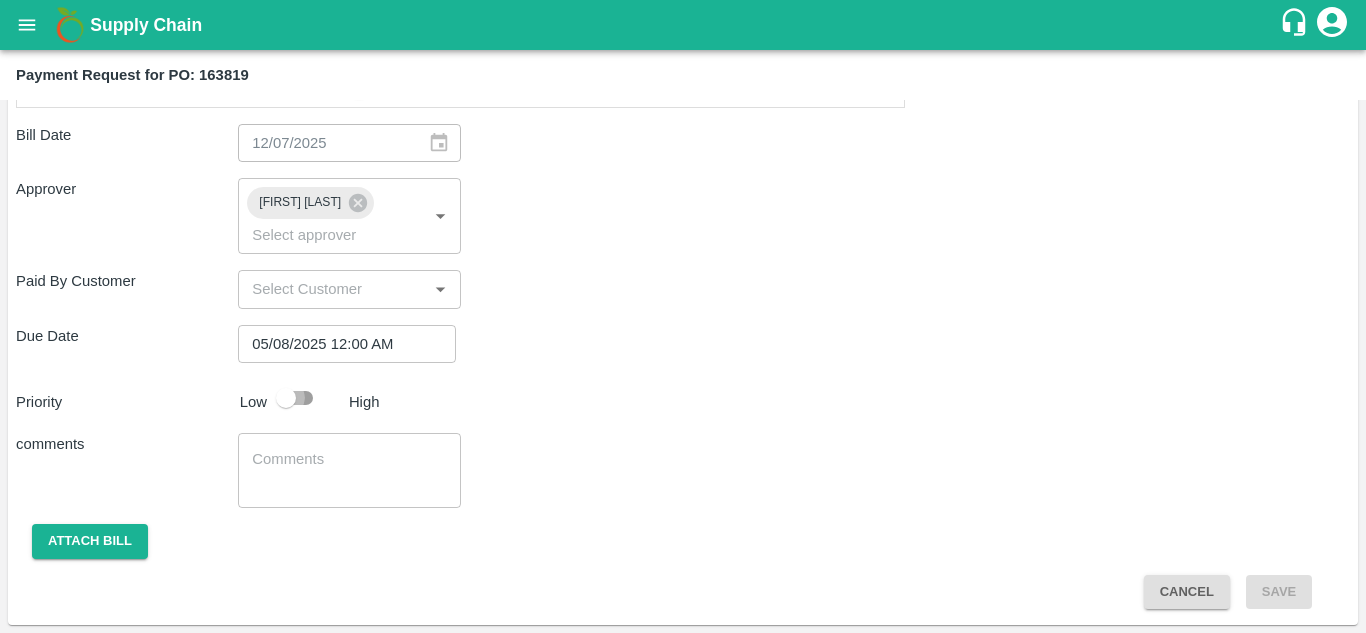 click at bounding box center [286, 398] 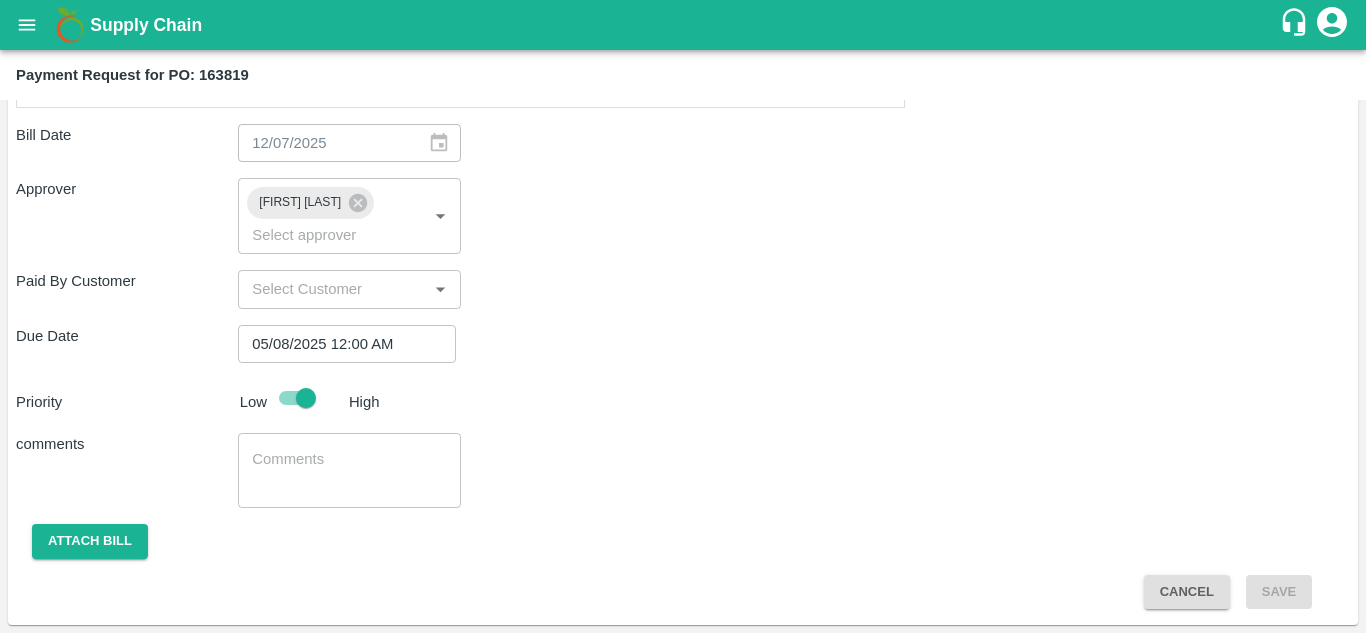 click at bounding box center (349, 470) 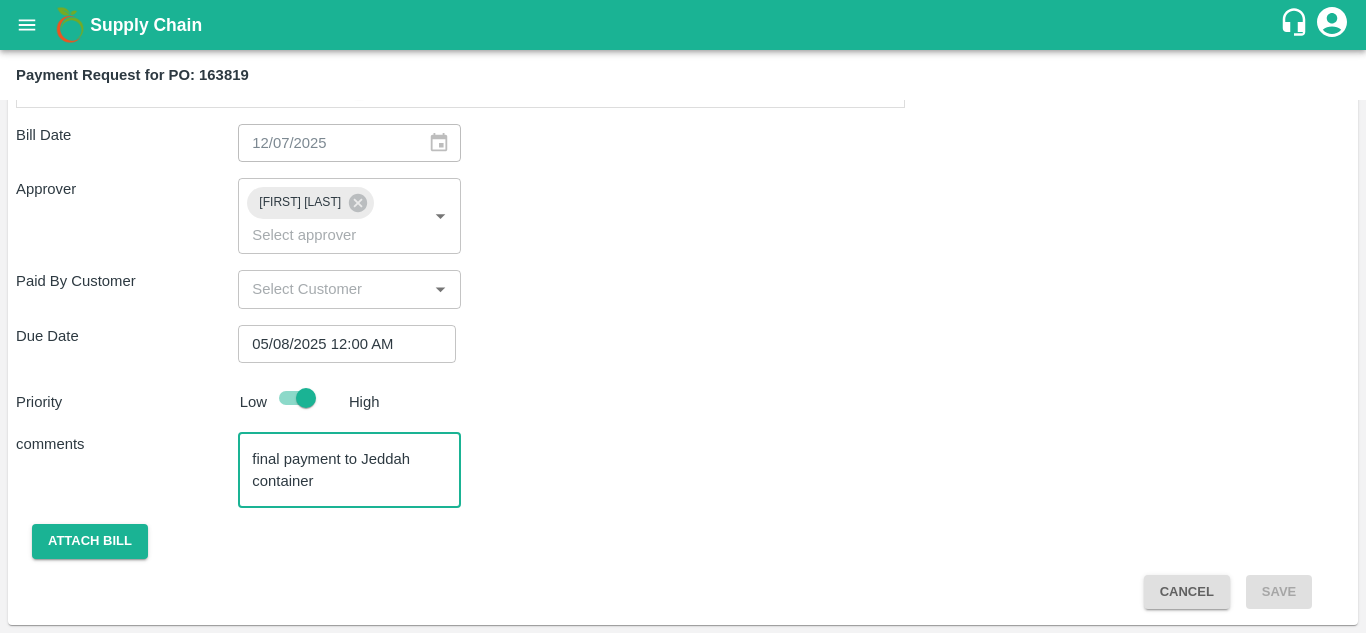 click on "final payment to Jeddah  container" at bounding box center (349, 470) 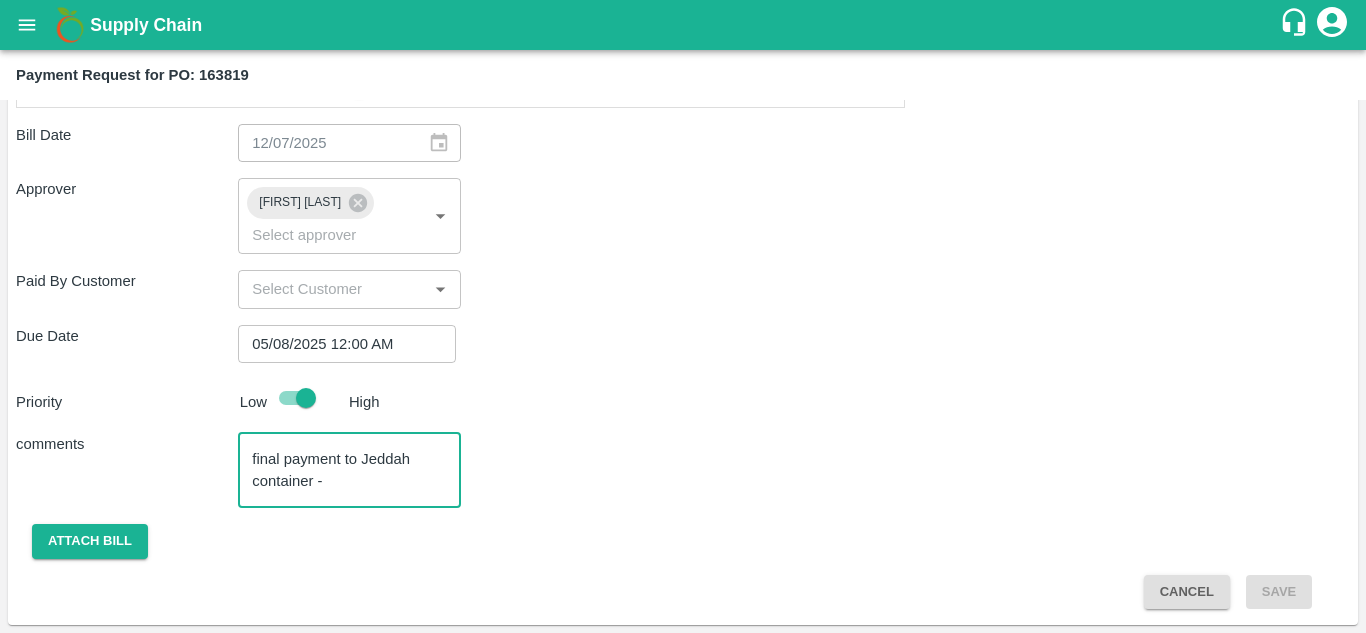 paste on "SZLU9180502" 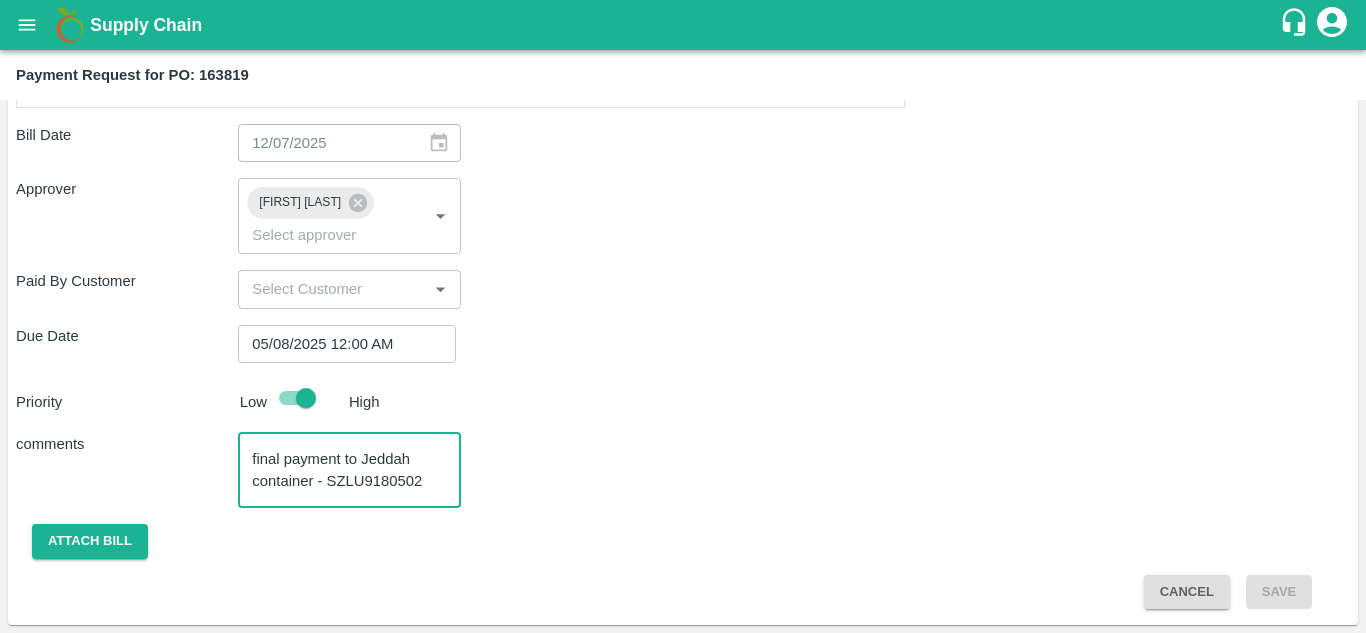 click on "final payment to Jeddah  container - SZLU9180502" at bounding box center [349, 470] 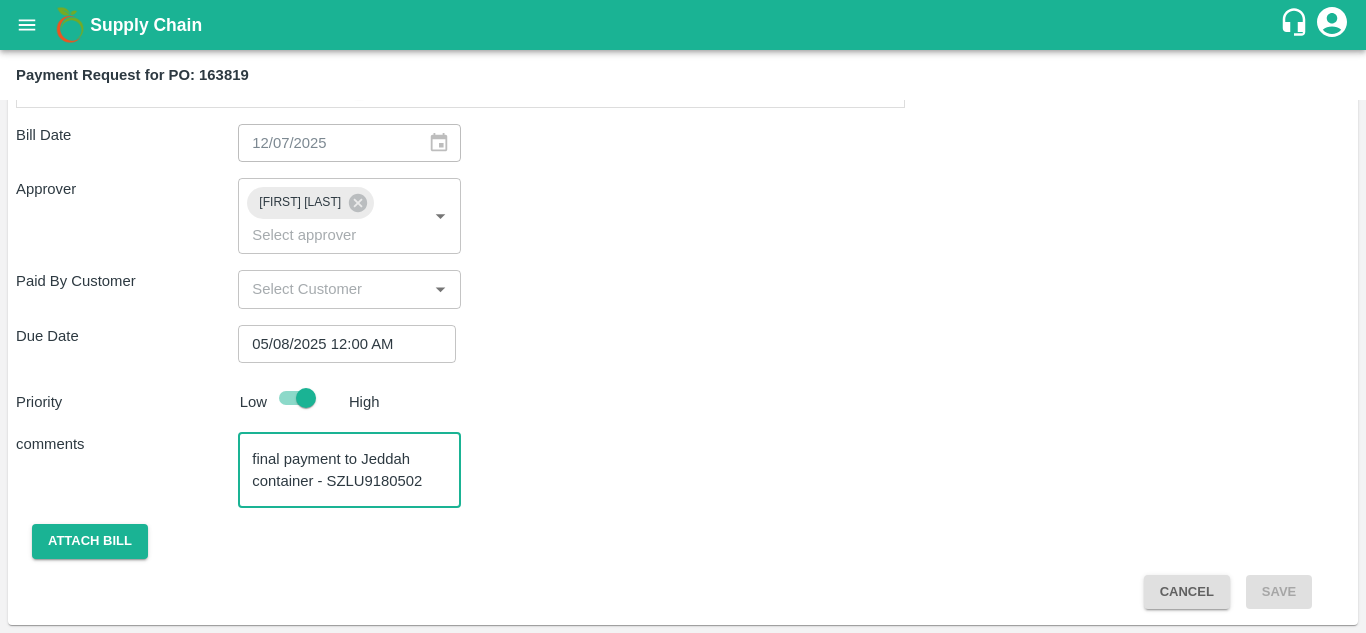 click on "final payment to Jeddah  container - SZLU9180502" at bounding box center (349, 470) 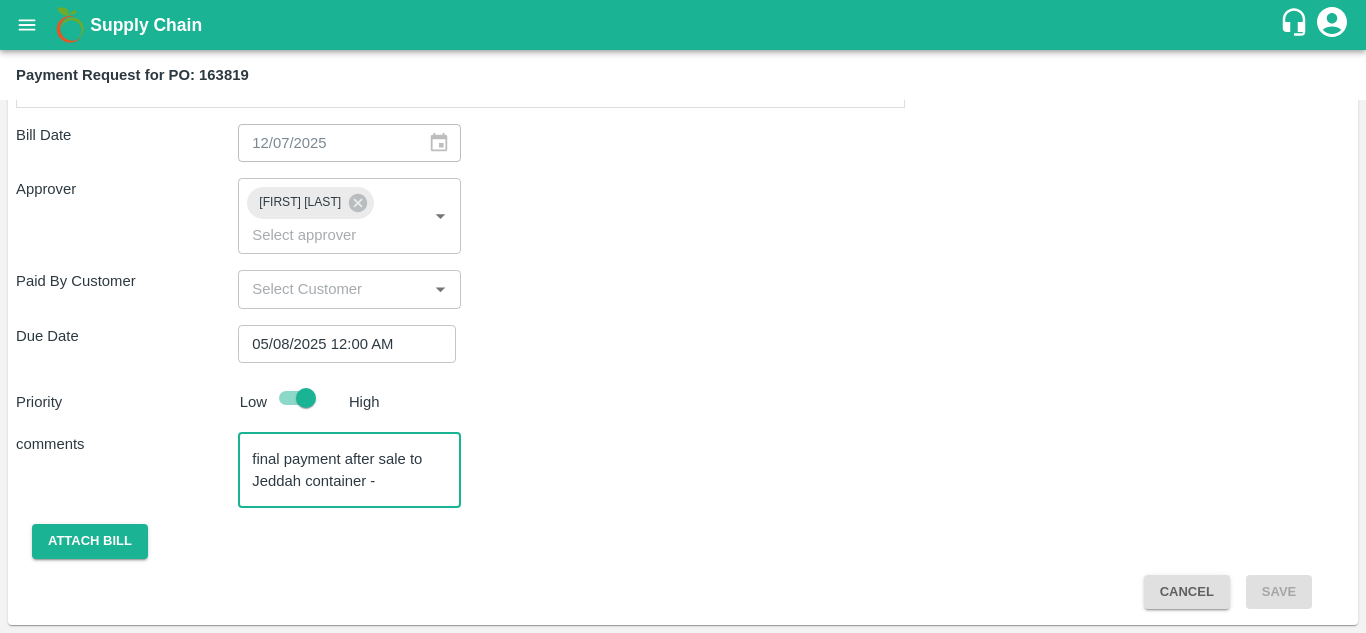 click on "final payment after sale to Jeddah  container - SZLU9180502" at bounding box center (349, 470) 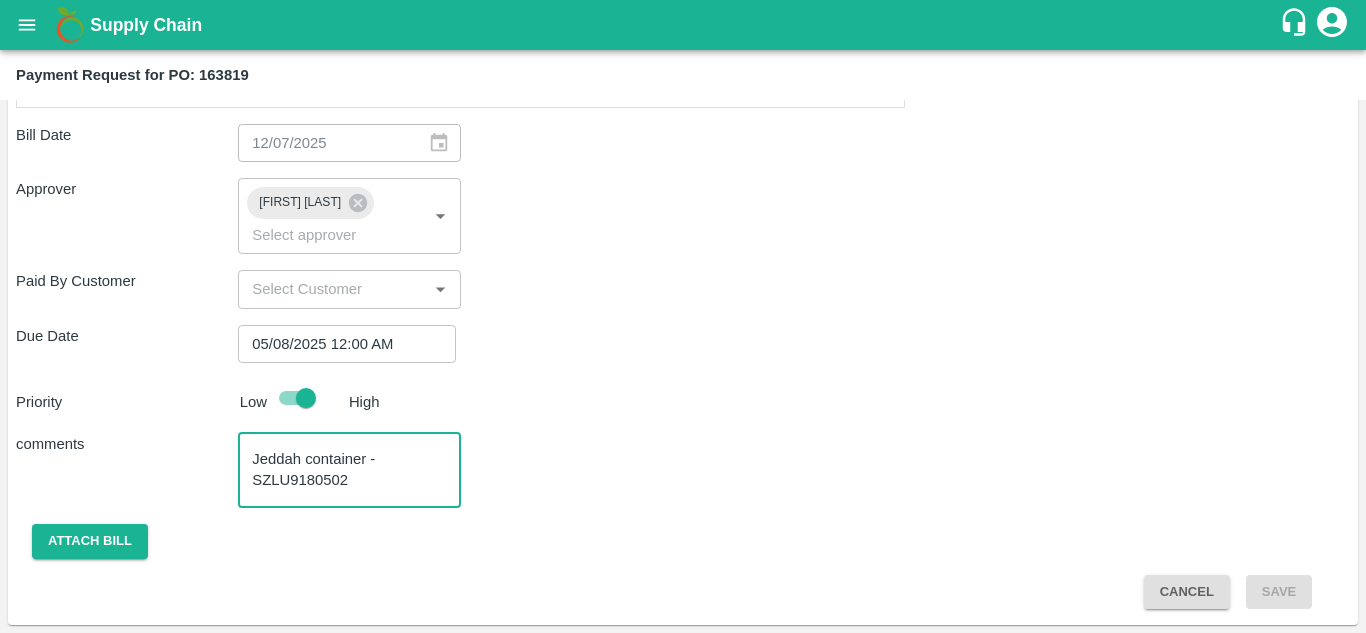 click on "final payment after sale to Jeddah  container - SZLU9180502" at bounding box center [349, 470] 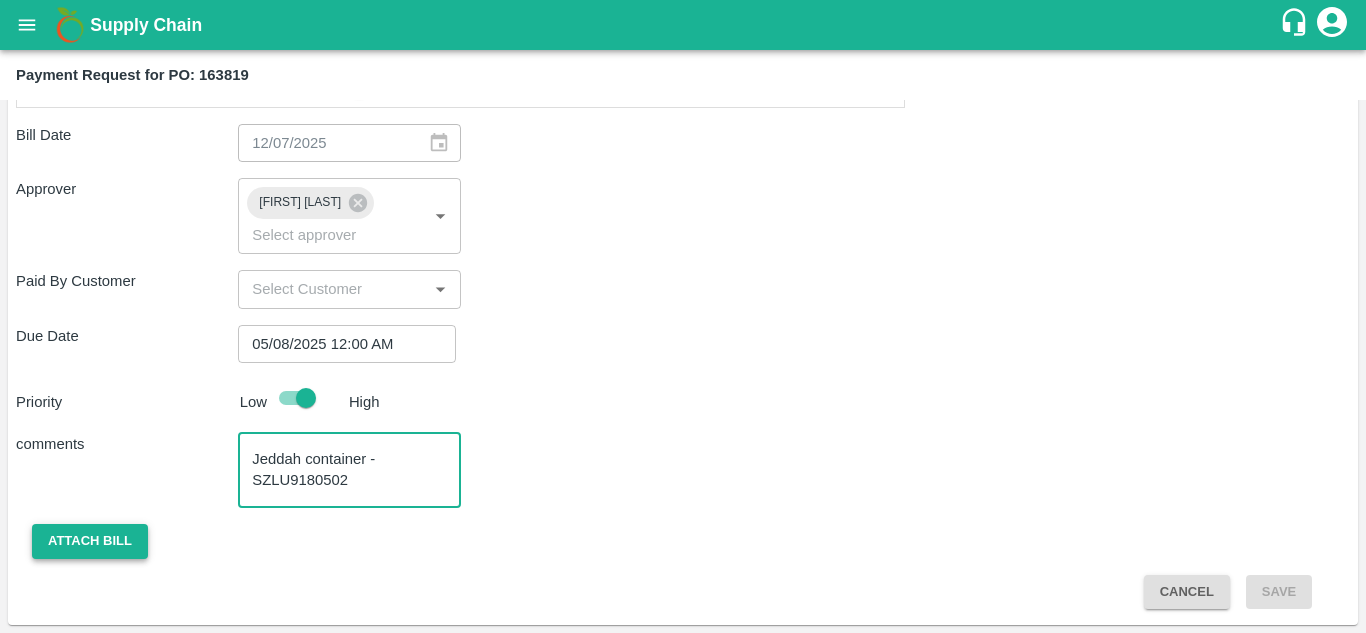 type on "final payment after sale to Jeddah  container - SZLU9180502" 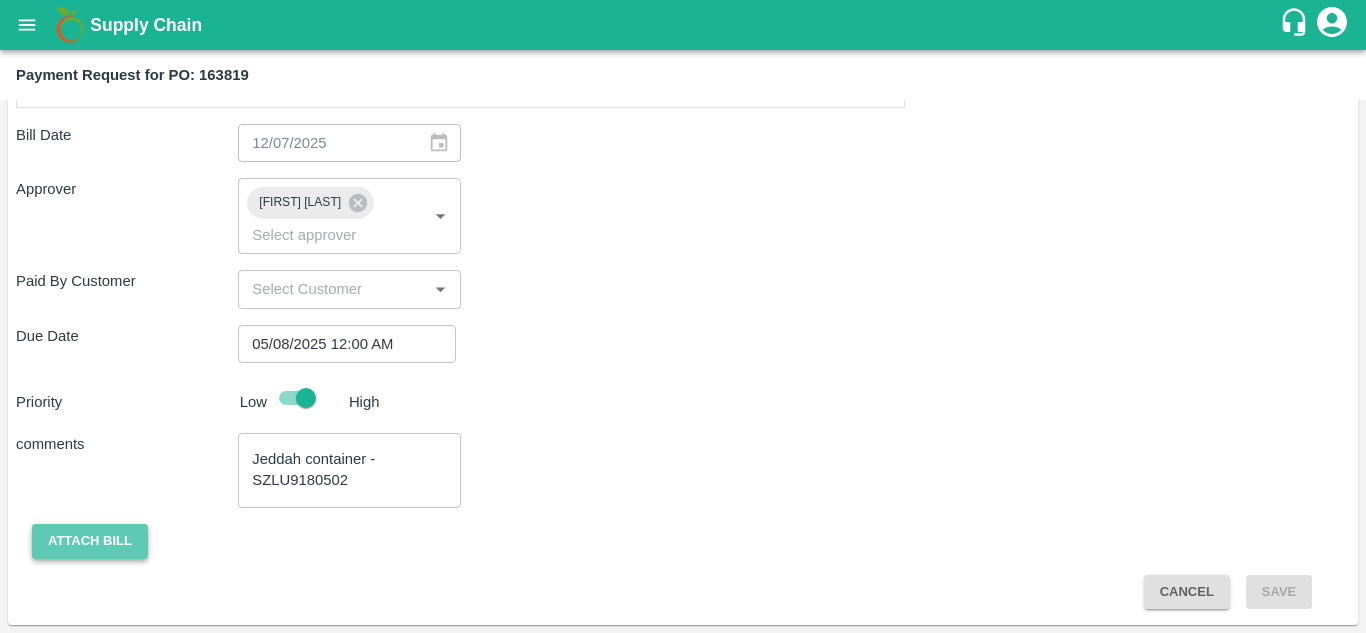 click on "Attach bill" at bounding box center (90, 541) 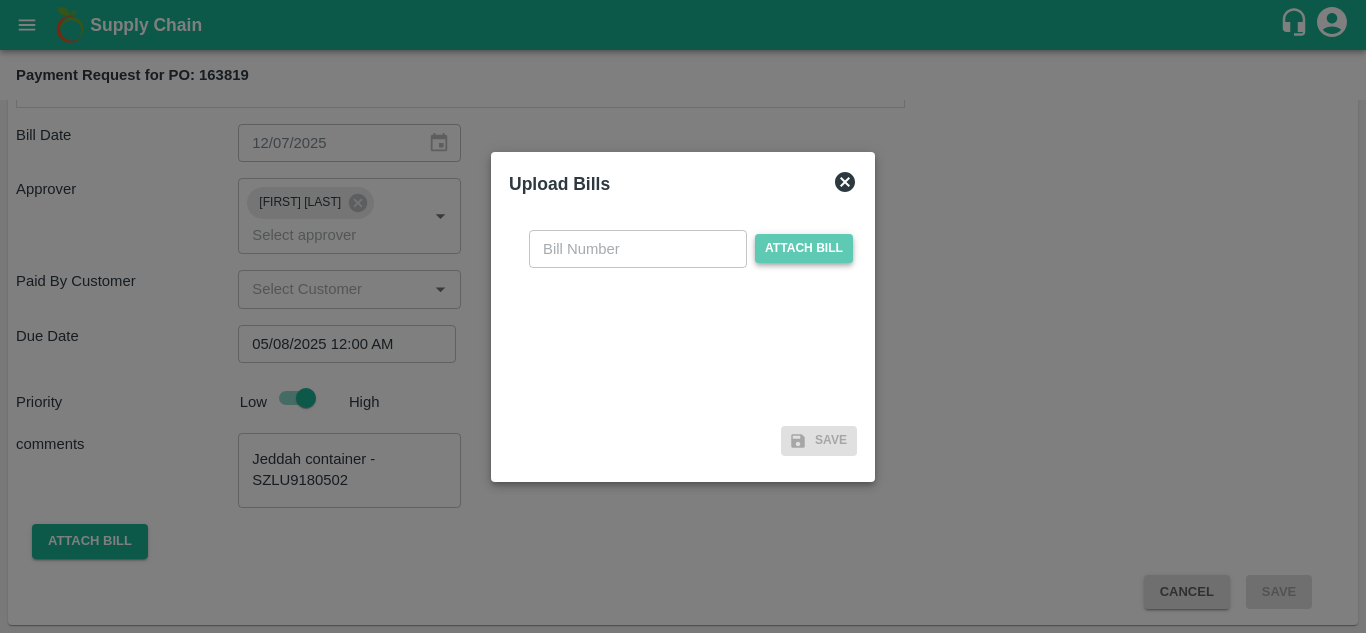 click on "Attach bill" at bounding box center (804, 248) 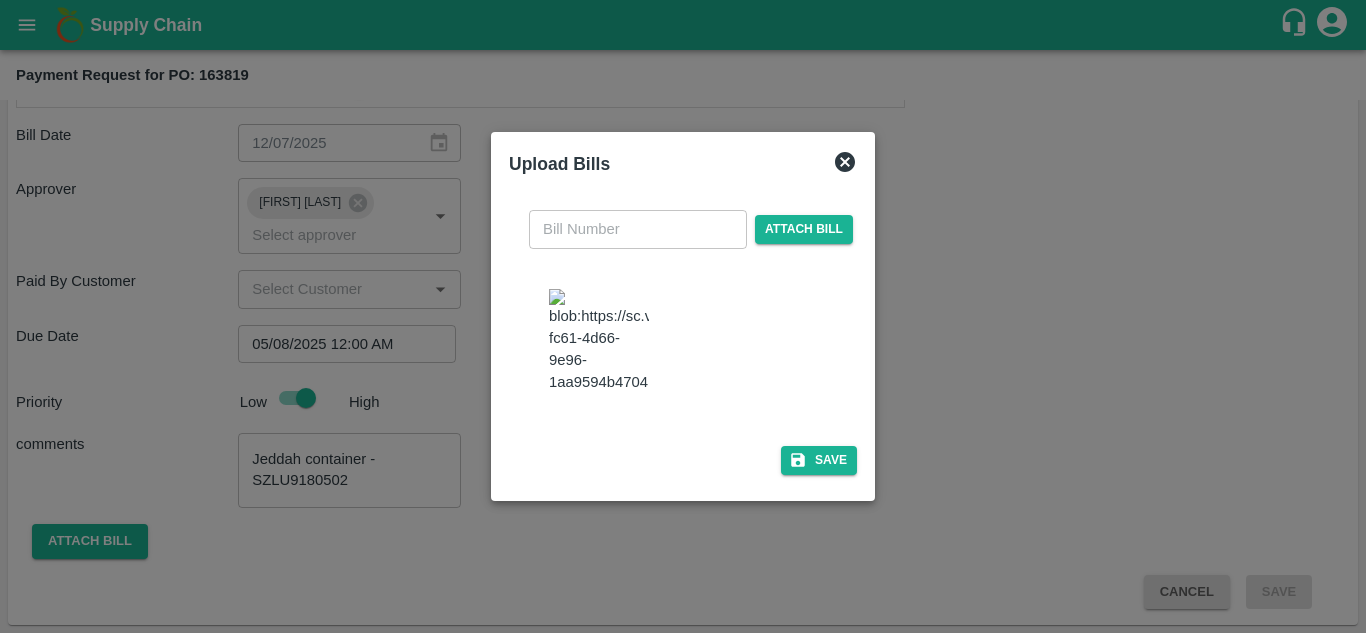 click at bounding box center (599, 341) 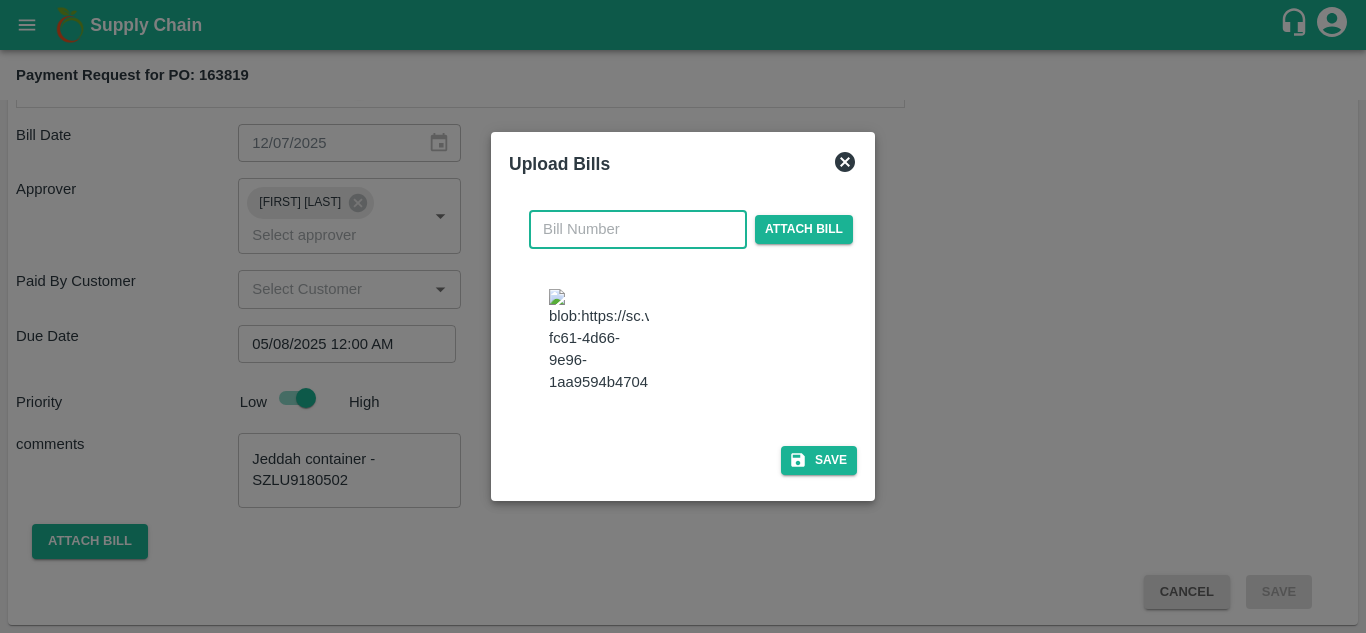 click at bounding box center (638, 229) 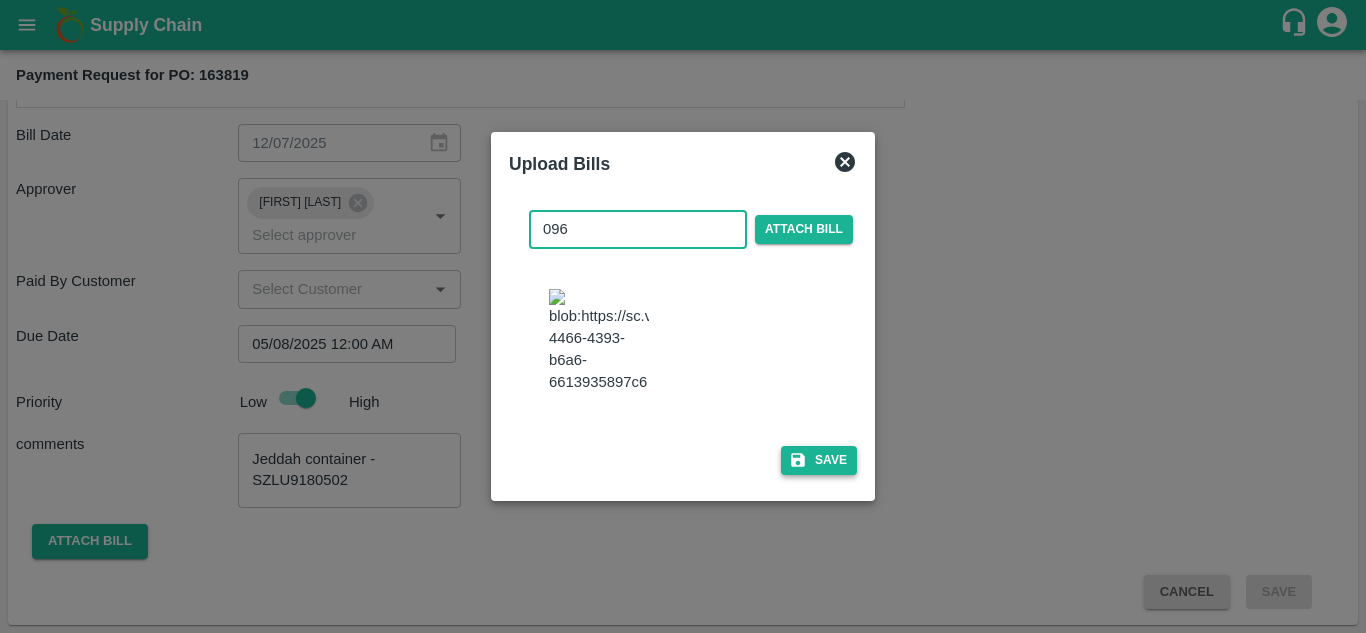 type on "096" 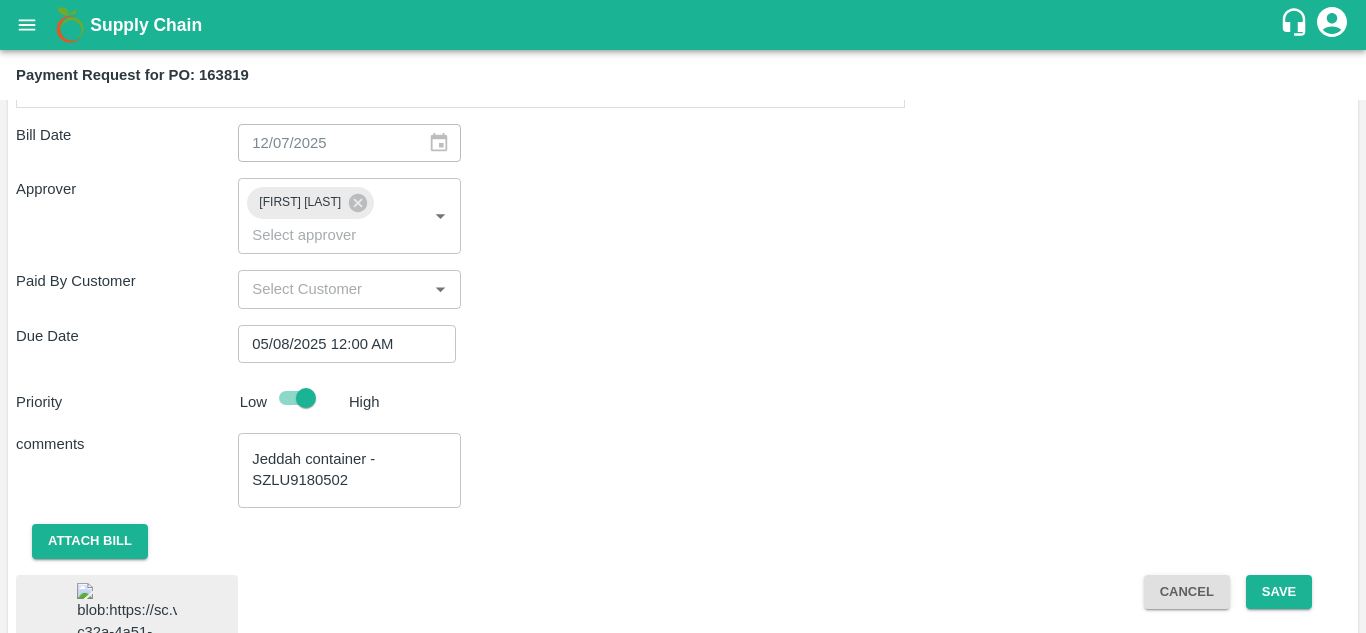 scroll, scrollTop: 857, scrollLeft: 0, axis: vertical 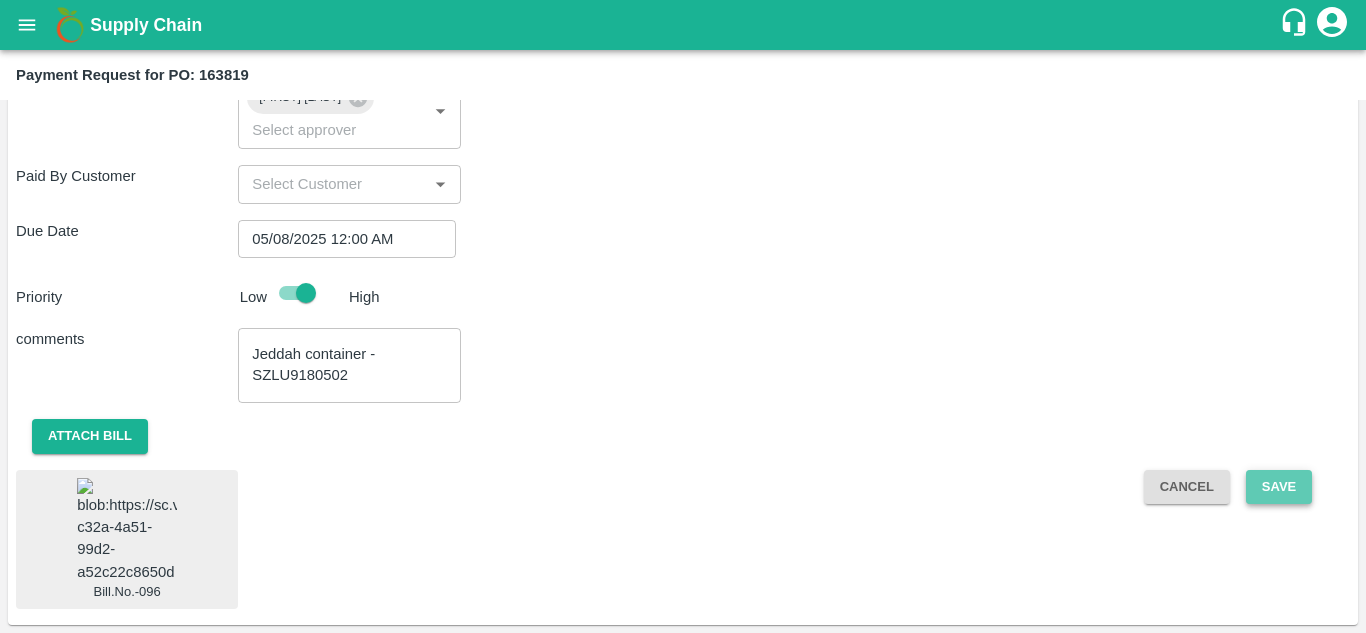click on "Save" at bounding box center [1279, 487] 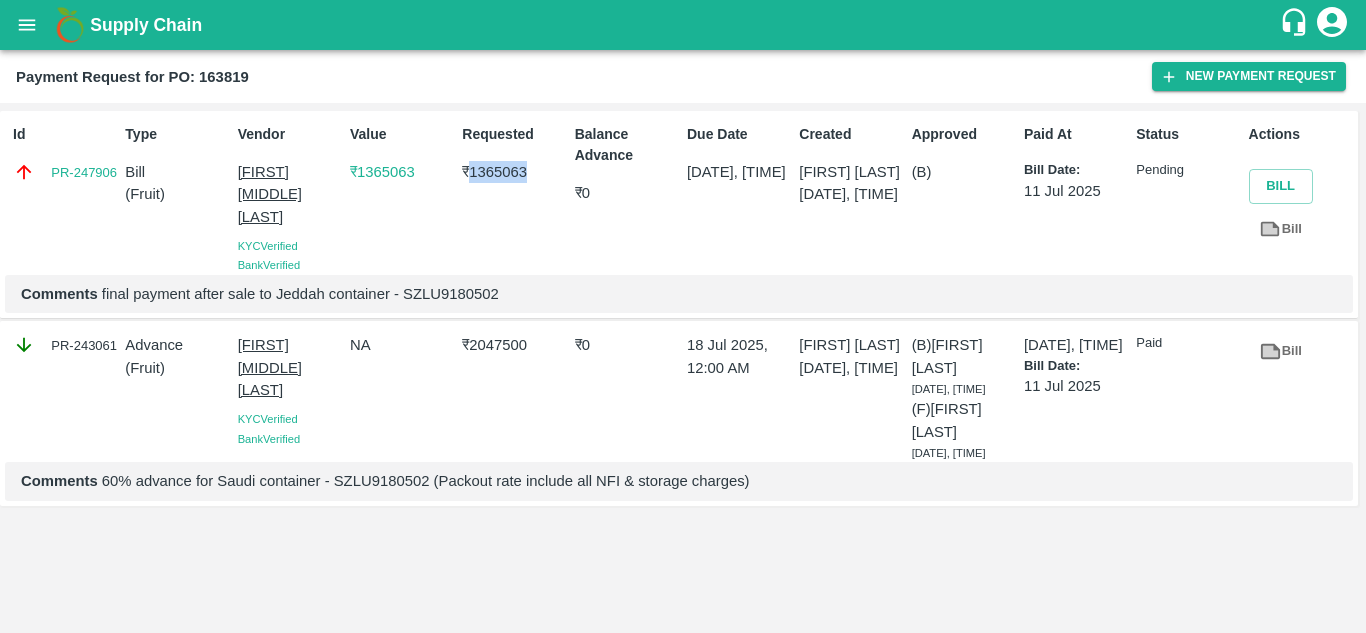 drag, startPoint x: 475, startPoint y: 171, endPoint x: 531, endPoint y: 169, distance: 56.0357 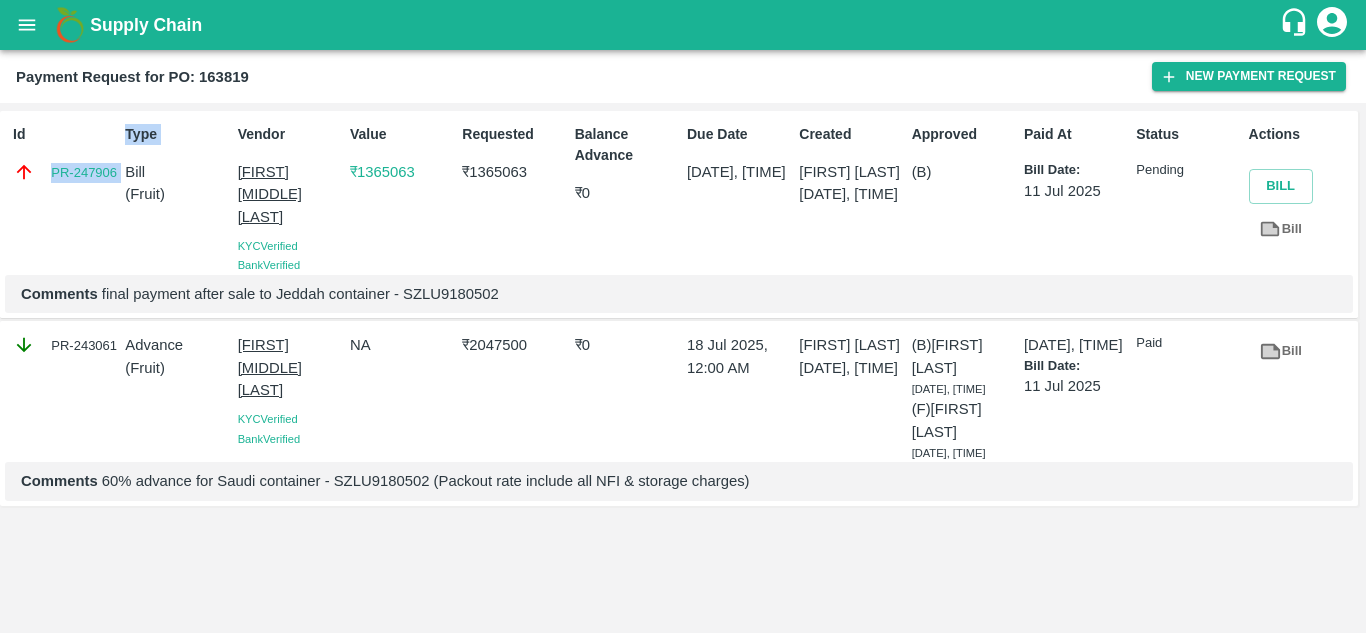 drag, startPoint x: 49, startPoint y: 167, endPoint x: 117, endPoint y: 172, distance: 68.18358 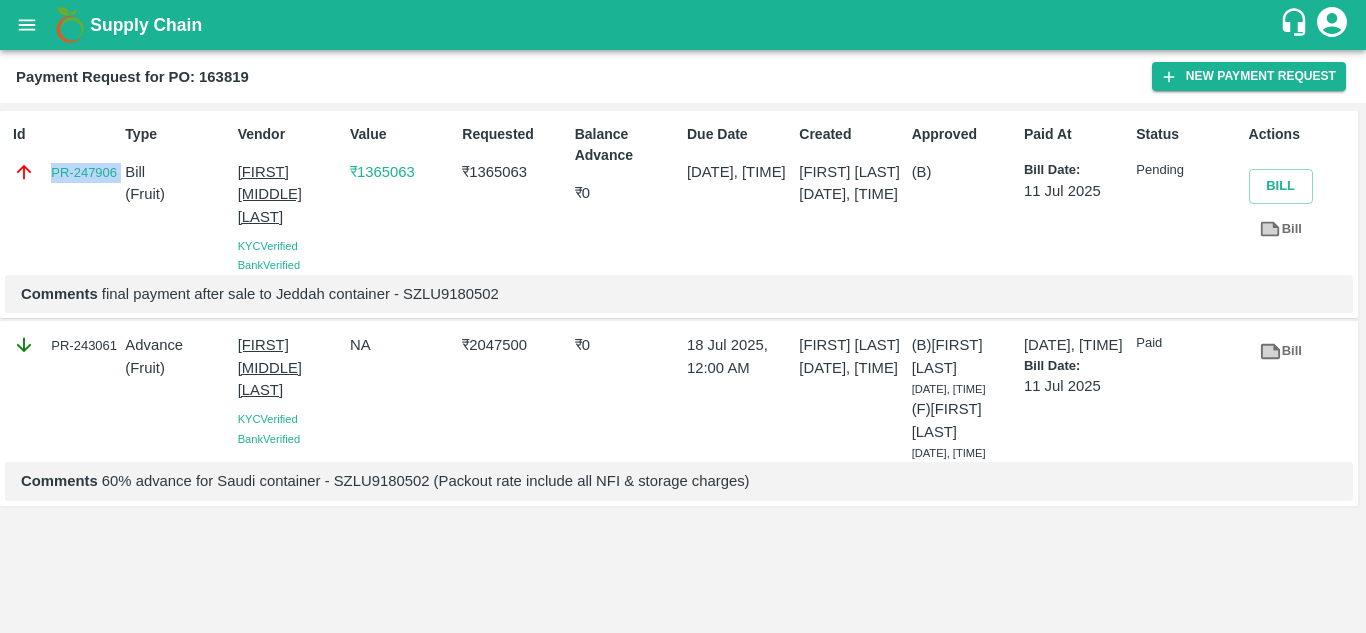 copy on "PR-247906" 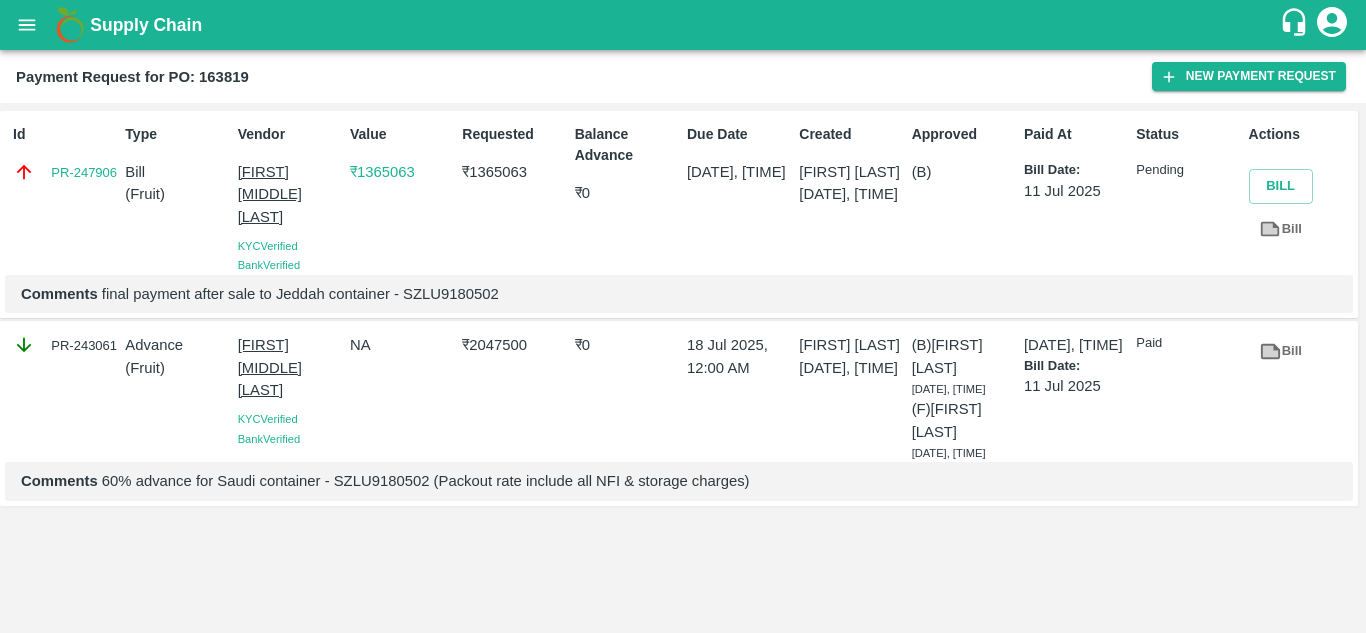 click on "₹  1365063" at bounding box center [514, 172] 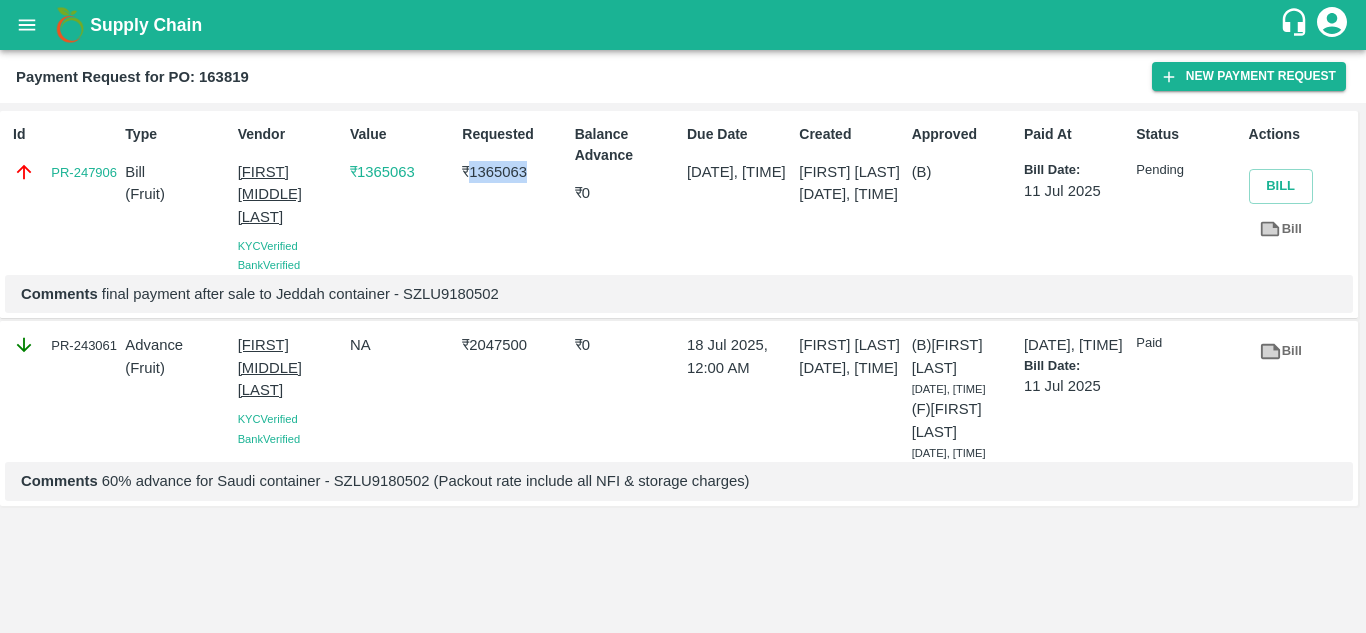 click on "₹  1365063" at bounding box center [514, 172] 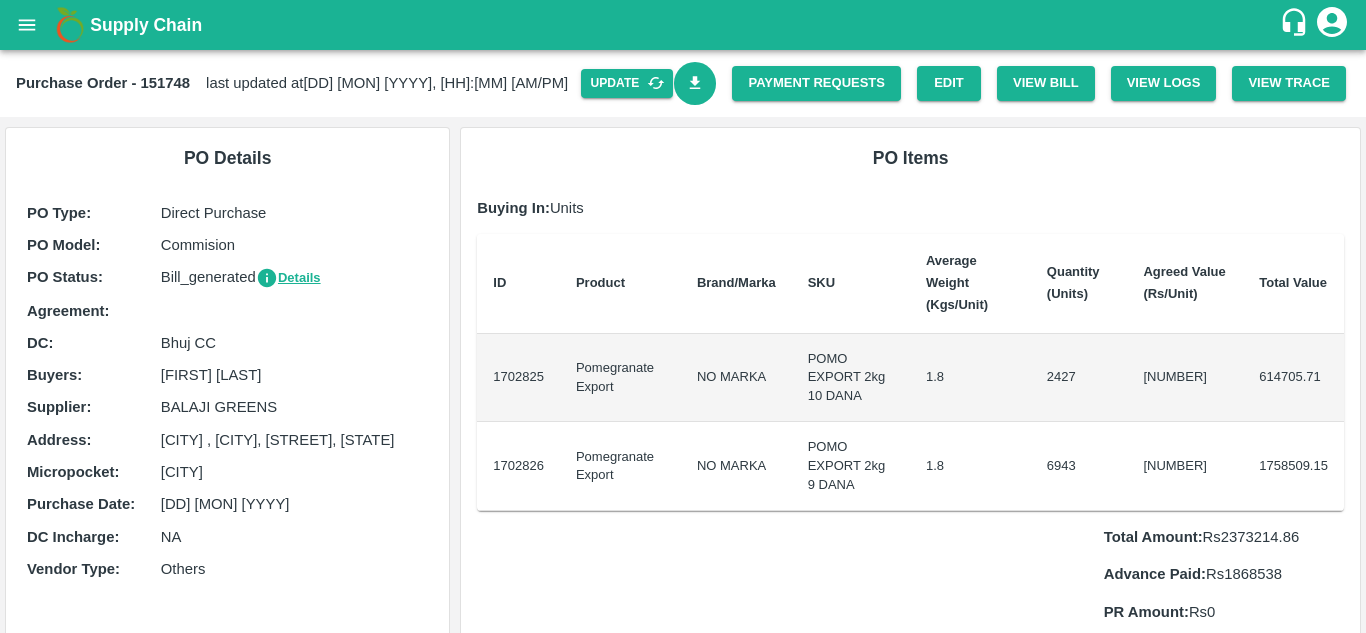 scroll, scrollTop: 0, scrollLeft: 0, axis: both 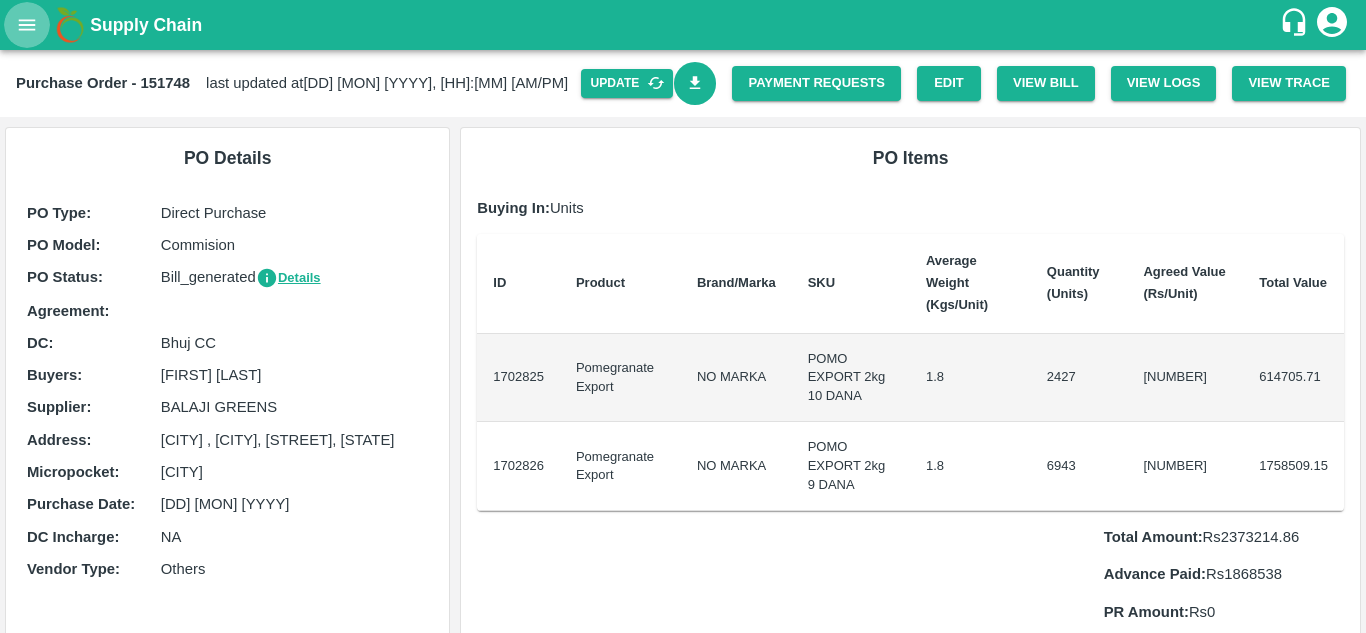 click 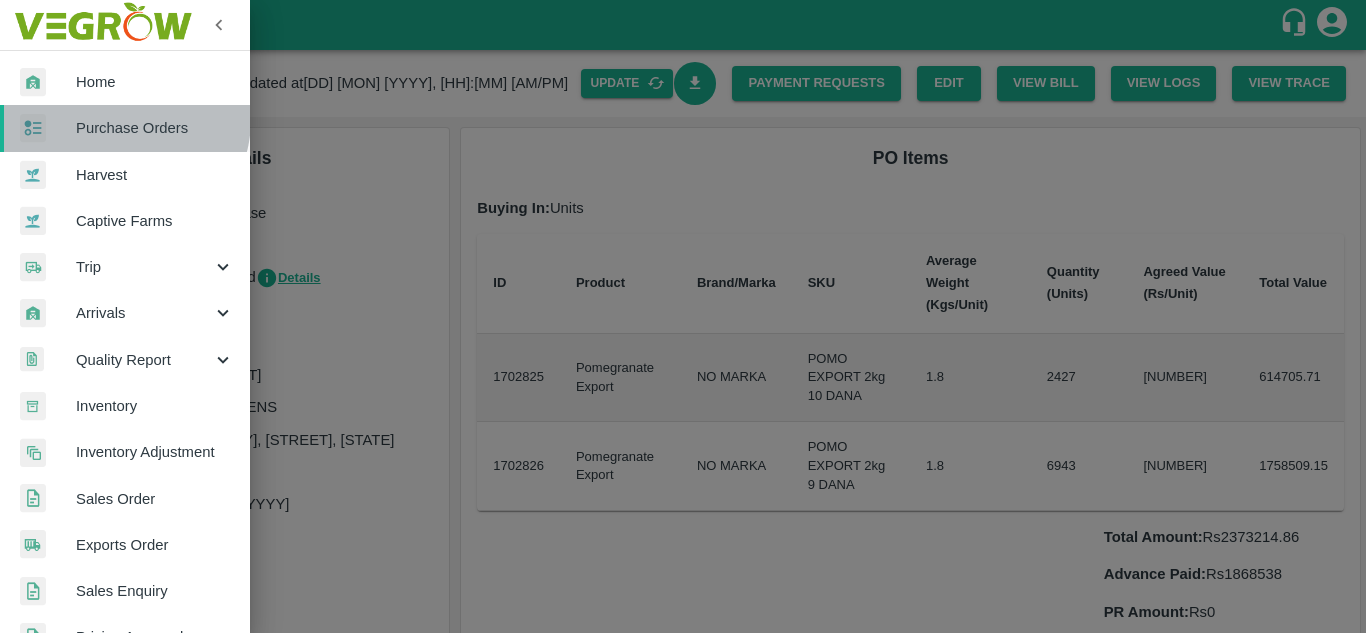 click on "Purchase Orders" at bounding box center [155, 128] 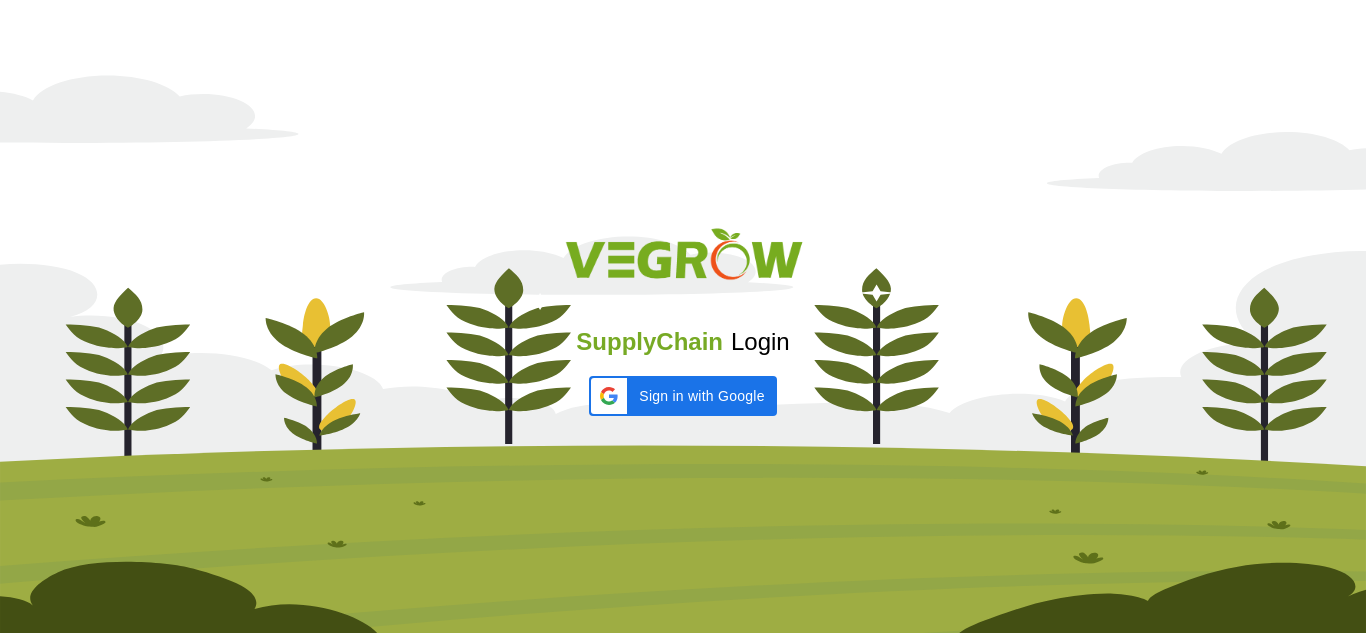 scroll, scrollTop: 0, scrollLeft: 0, axis: both 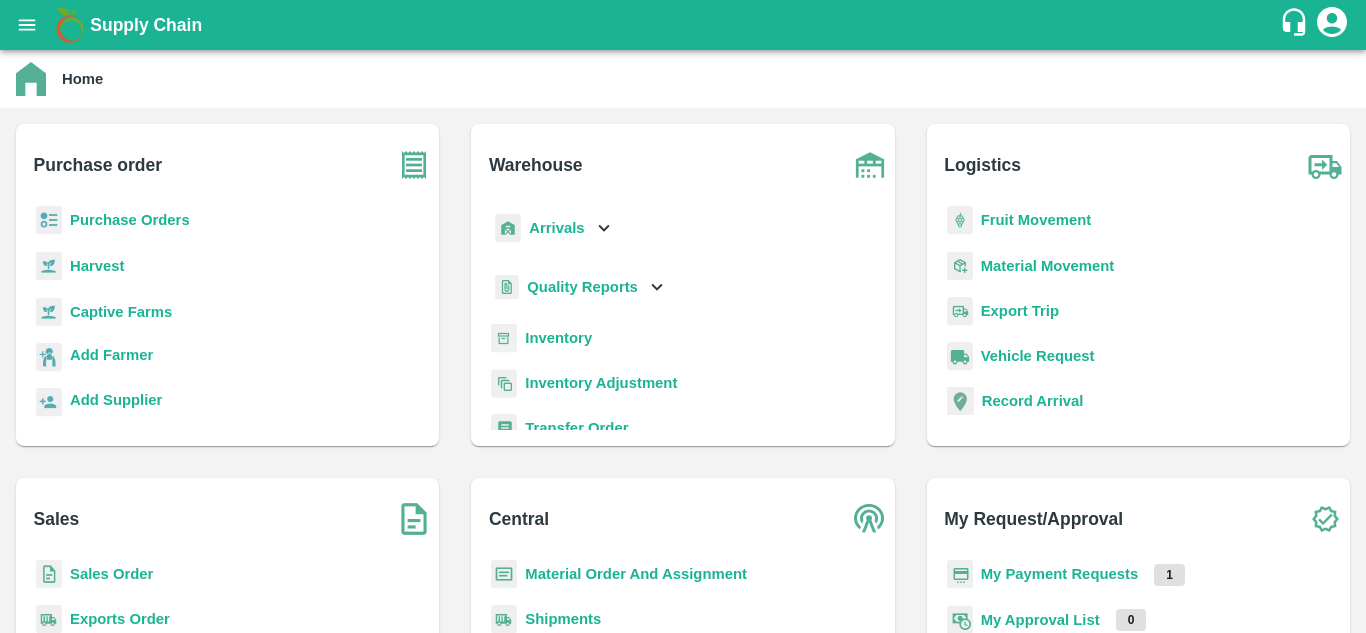 click on "Purchase Orders" at bounding box center [130, 220] 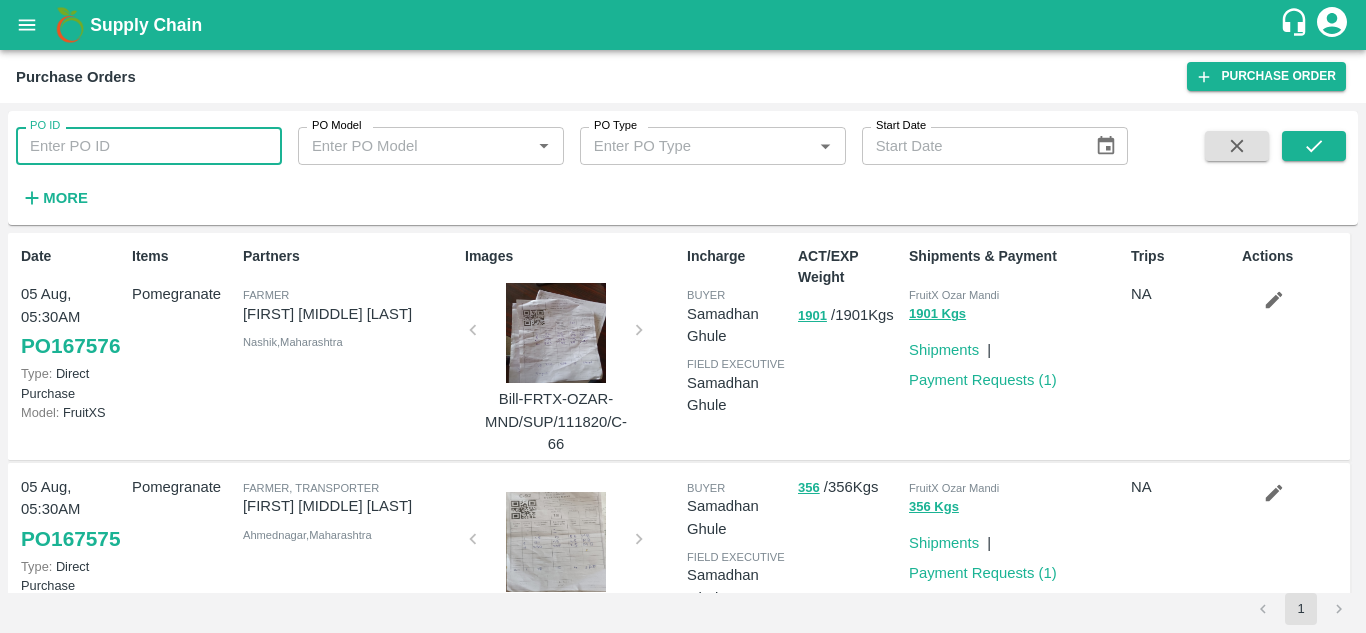 click on "PO ID" at bounding box center [149, 146] 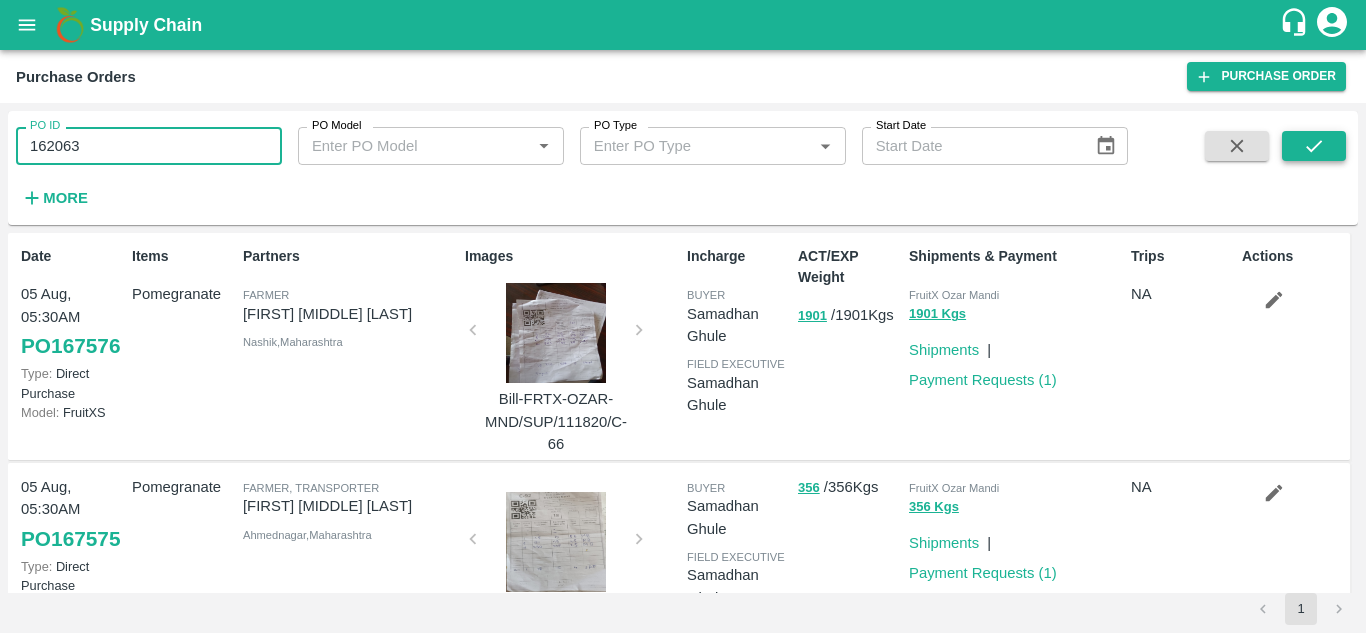 type on "162063" 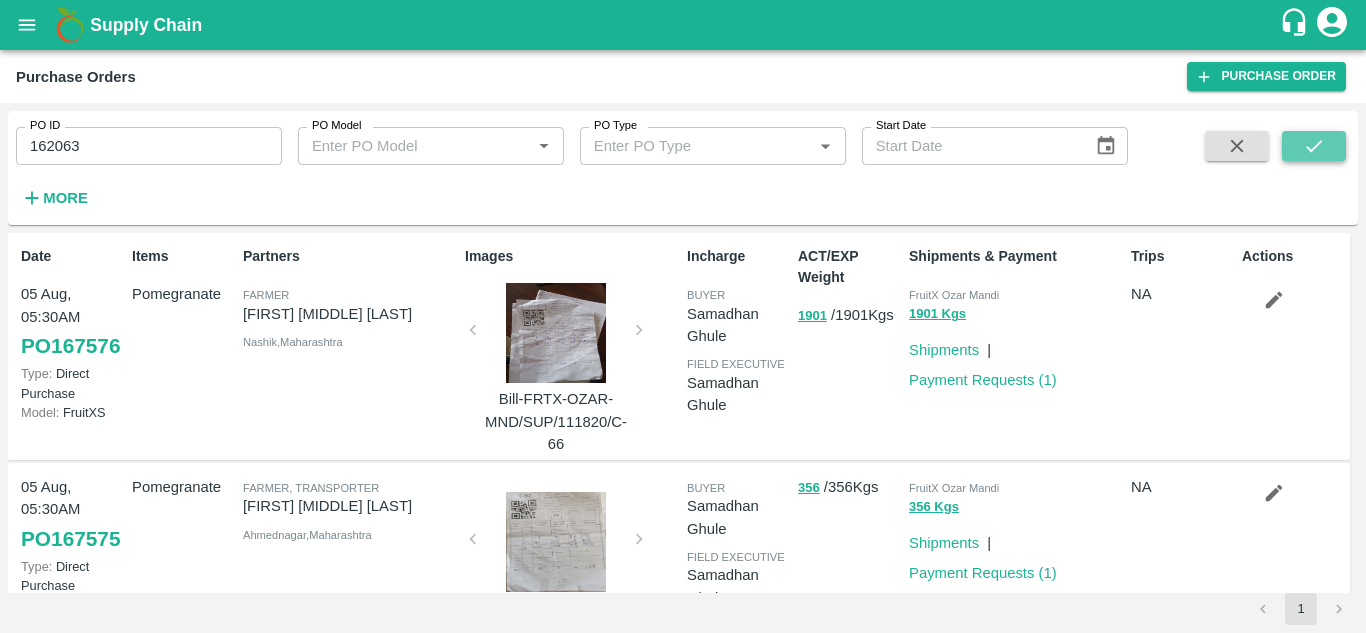 click 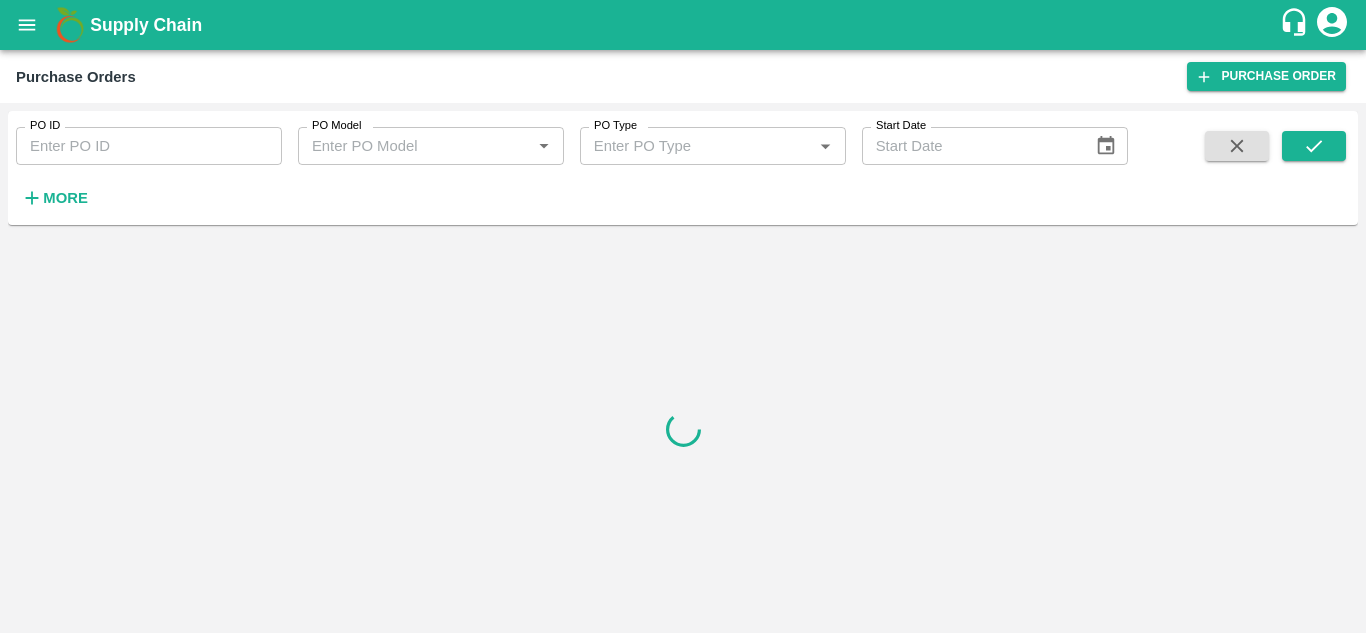 scroll, scrollTop: 0, scrollLeft: 0, axis: both 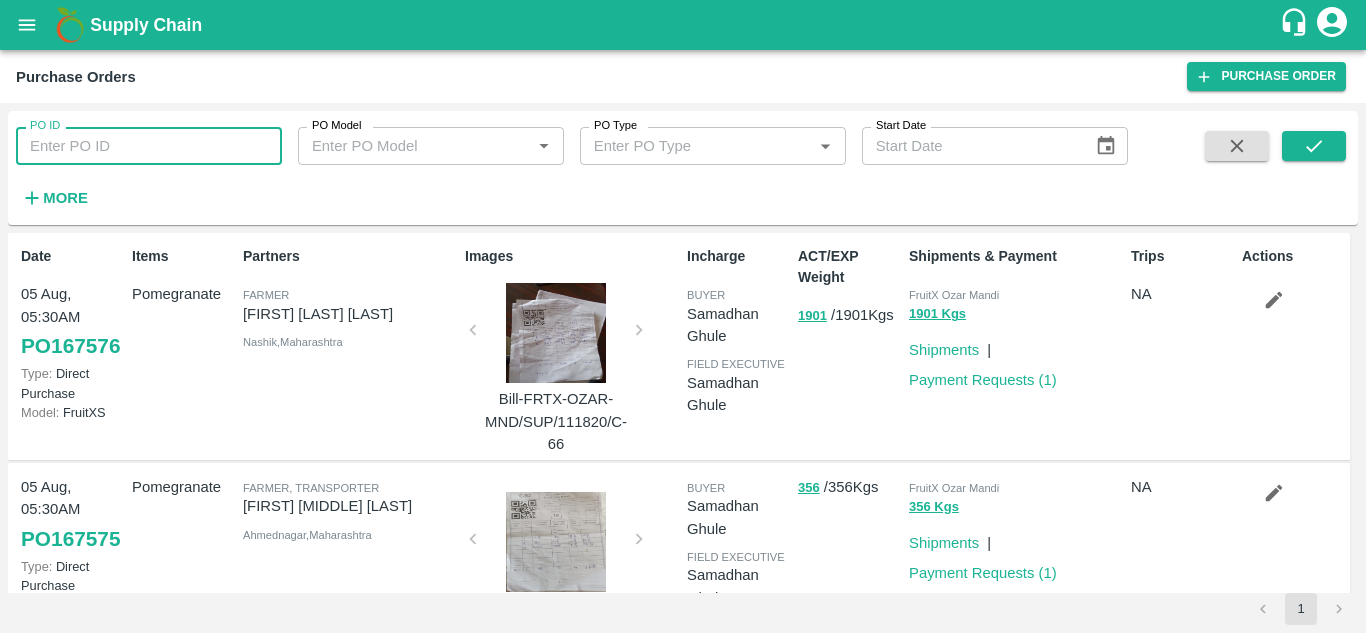 paste on "162063" 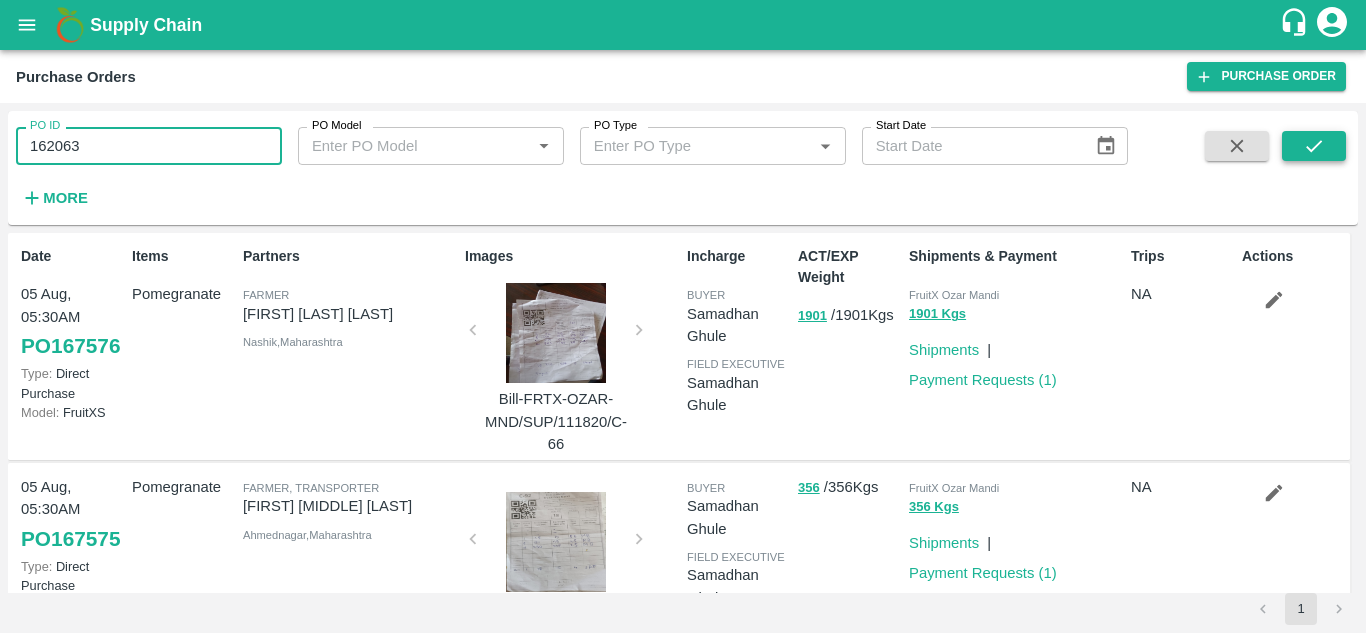 type on "162063" 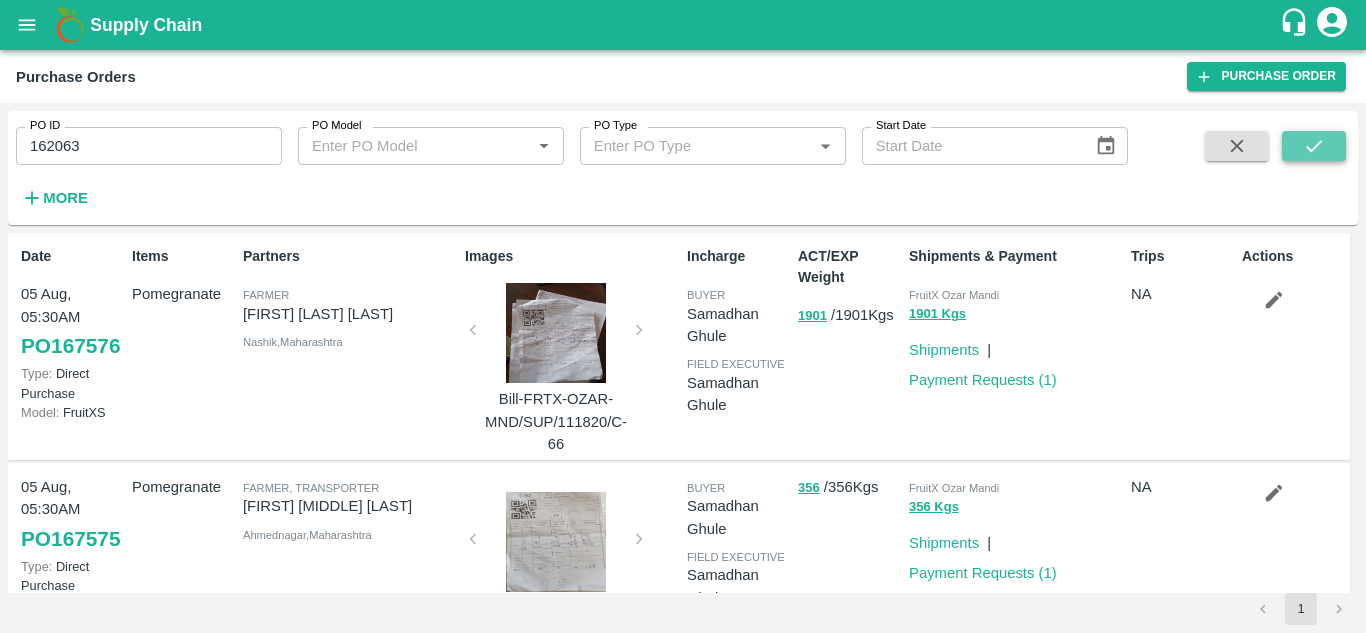 click 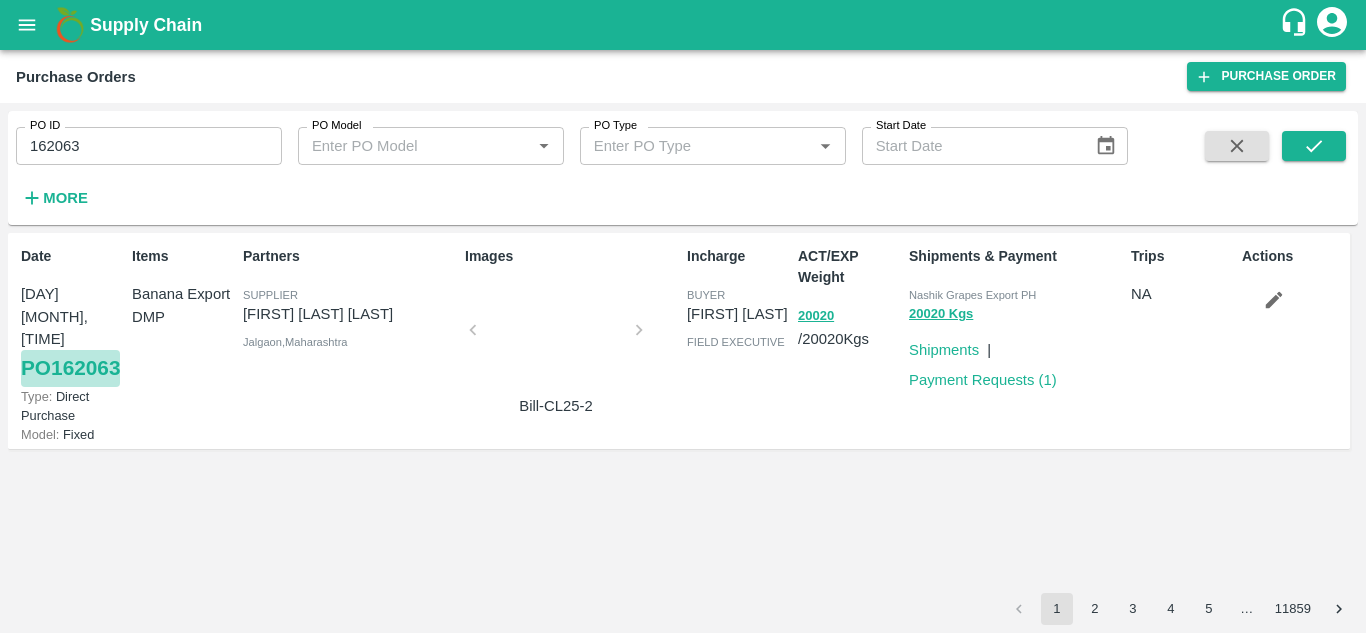 click on "PO  162063" at bounding box center [70, 368] 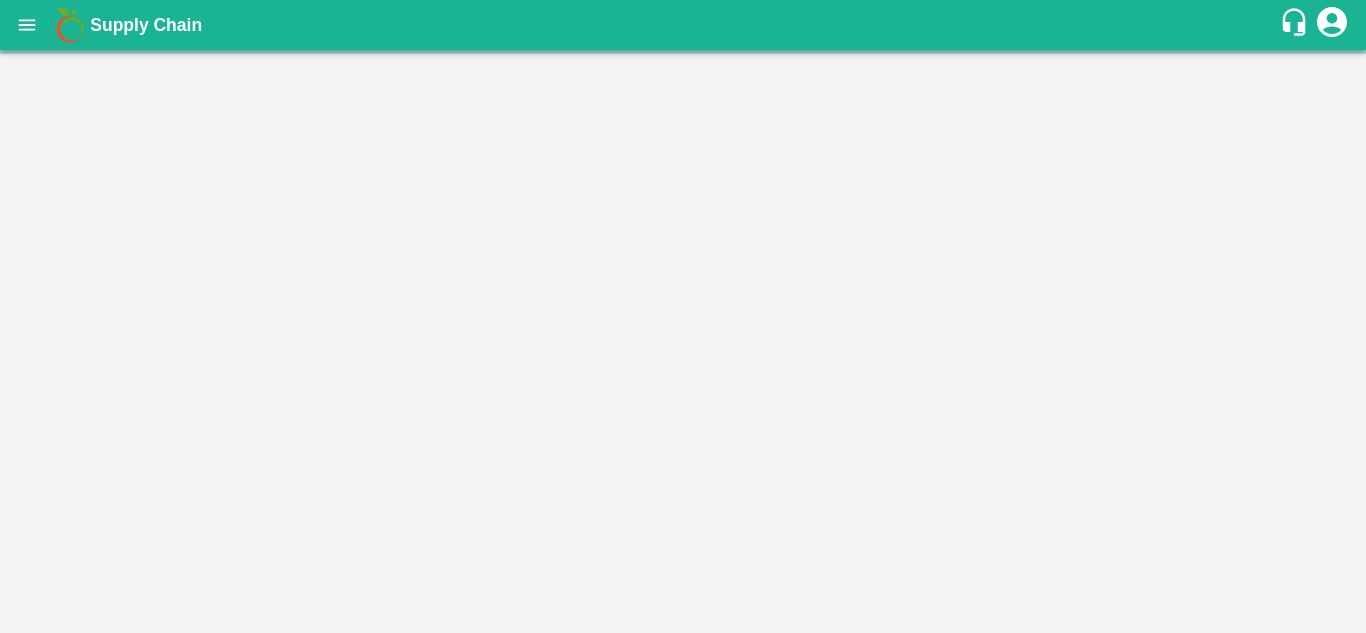 scroll, scrollTop: 0, scrollLeft: 0, axis: both 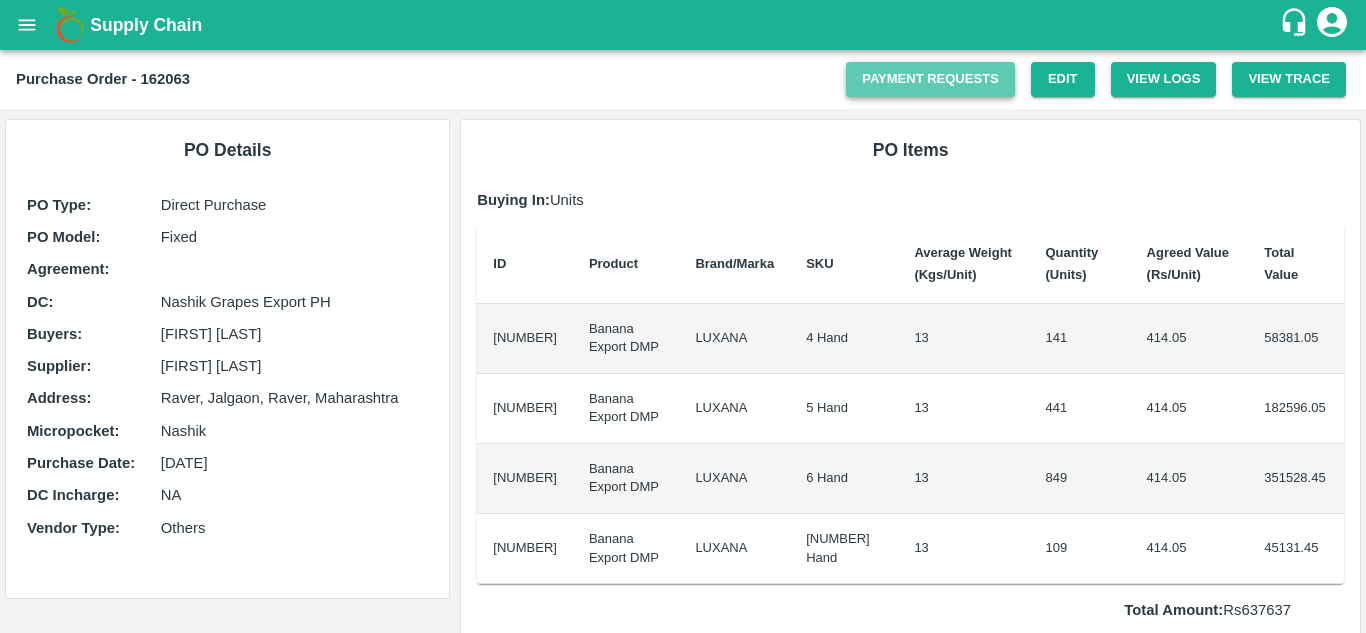 click on "Payment Requests" at bounding box center (930, 79) 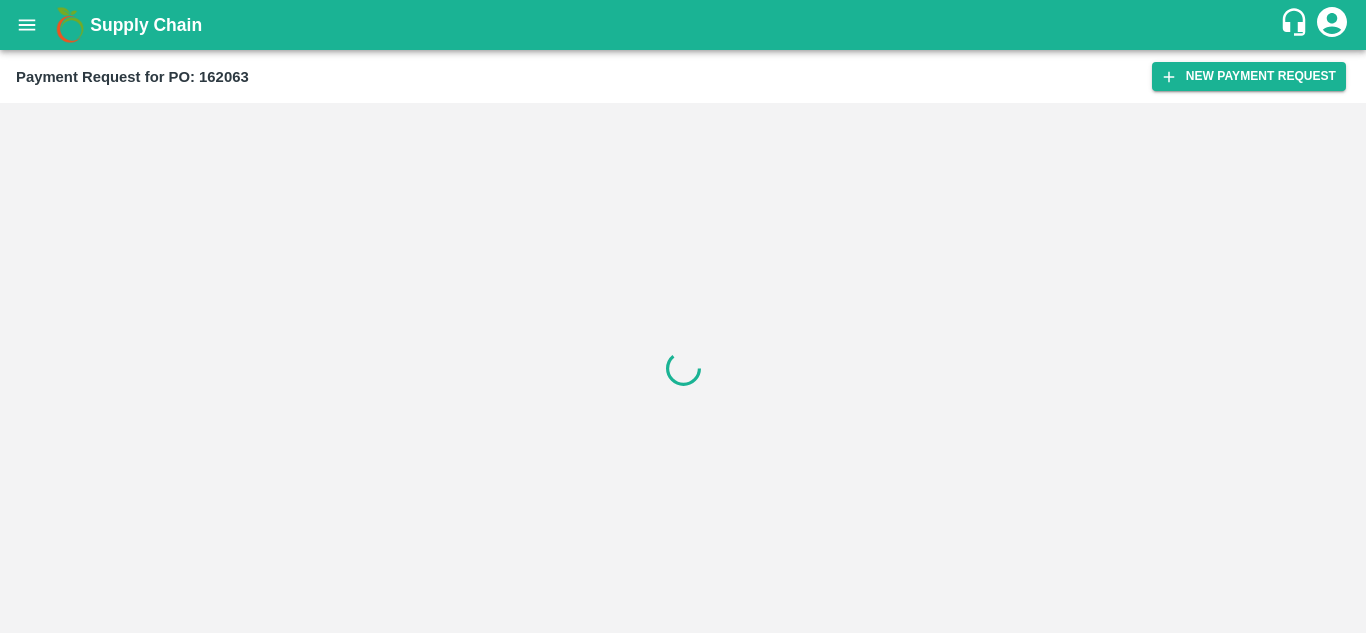 scroll, scrollTop: 0, scrollLeft: 0, axis: both 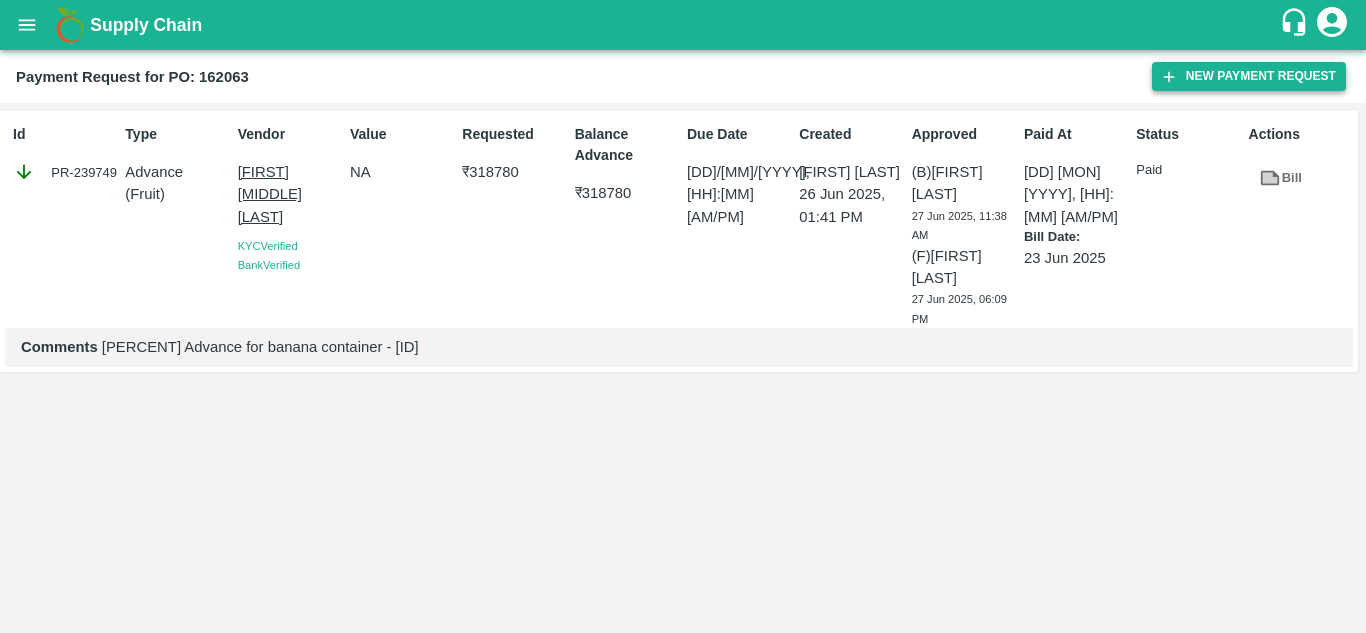 click on "New Payment Request" at bounding box center [1249, 76] 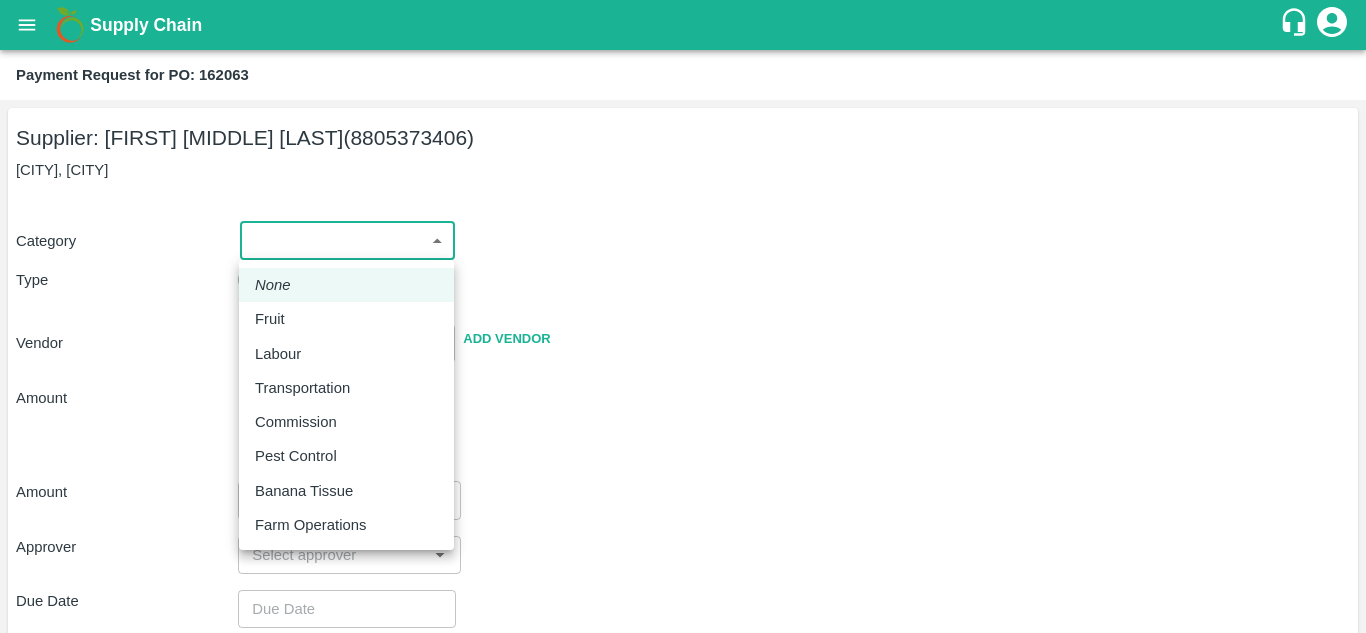 click on "Supply Chain Payment Request for PO: [ID] Supplier:    [FIRST] [MIDDLE] [LAST]  ([PHONE]) Raver, Jalgaon Category ​ ​ Type Advance Bill Vendor ​ Add Vendor Amount Total value Per Kg ​ Amount ​ Approver ​ Due Date ​  Priority  Low  High Comment x ​ Attach bill Cancel Save Bhuj CC [FIRST] [LAST] Logout None Fruit Labour Transportation Commission Pest Control Banana Tissue Farm Operations" at bounding box center [683, 316] 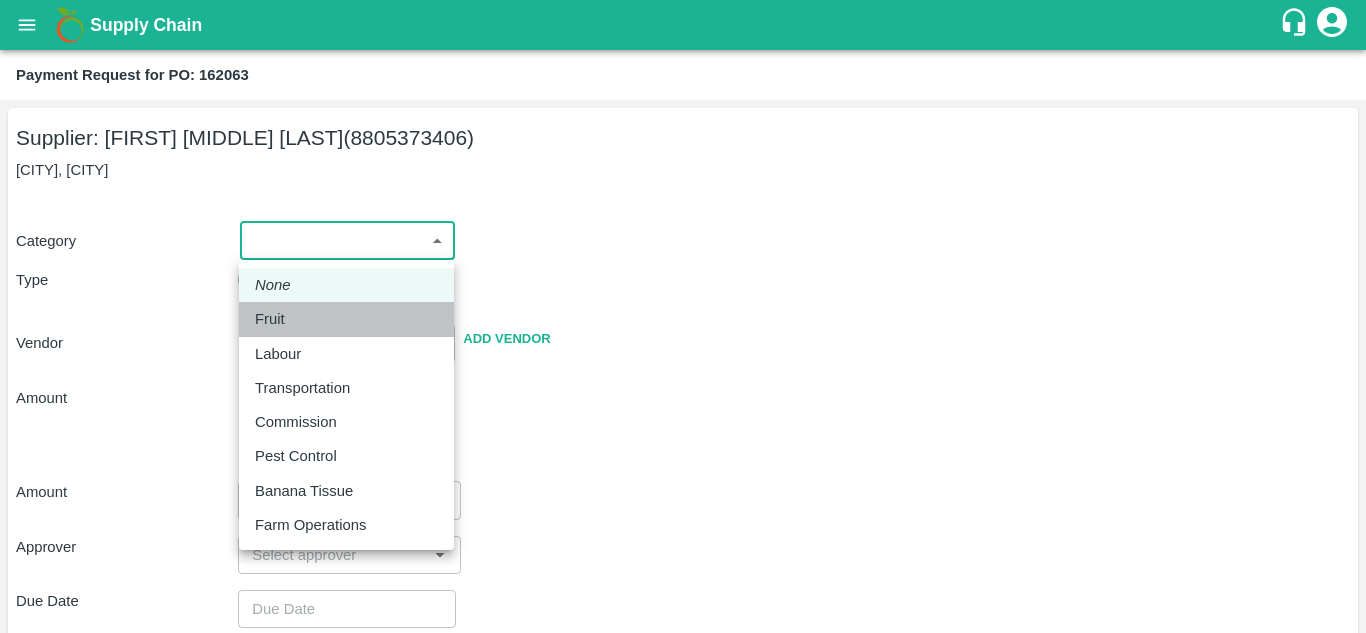 click on "Fruit" at bounding box center [346, 319] 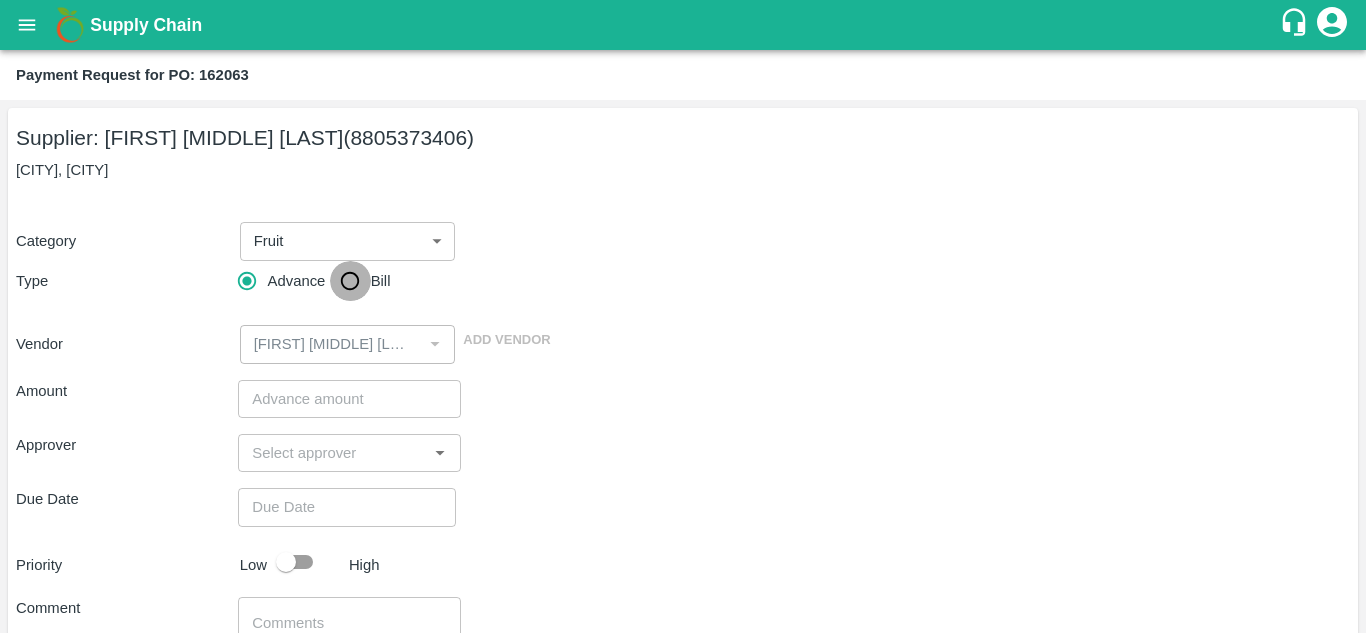 click on "Bill" at bounding box center [350, 281] 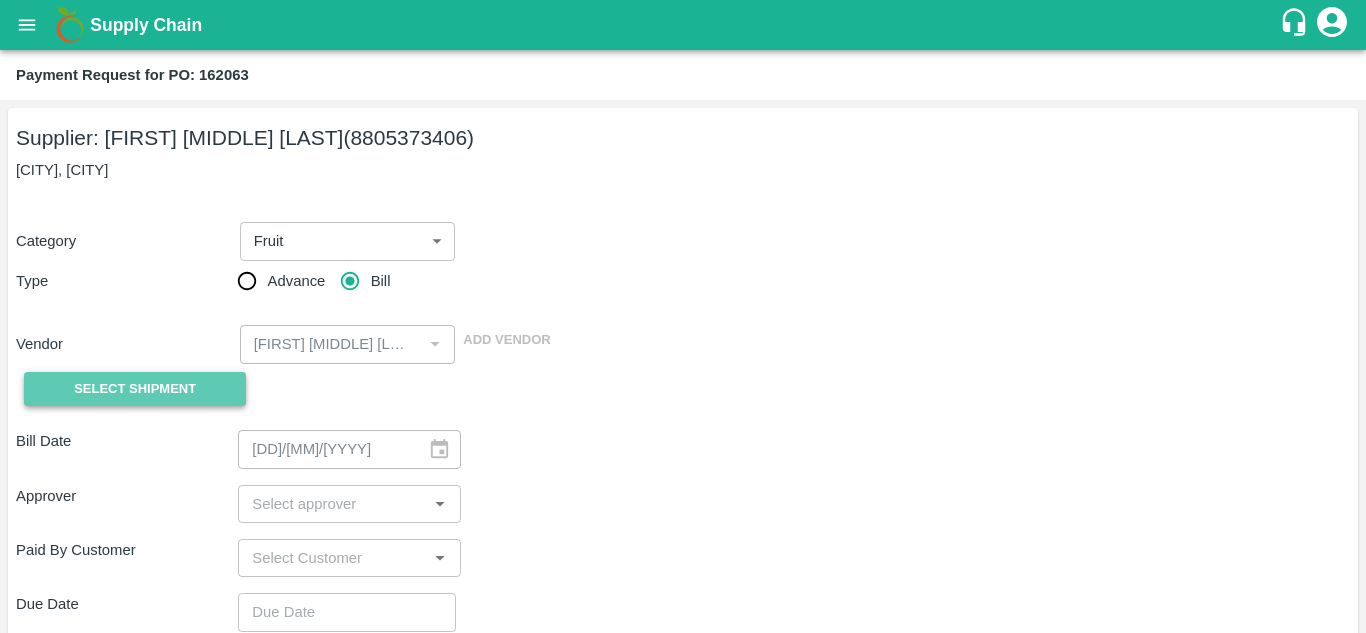 click on "Select Shipment" at bounding box center (135, 389) 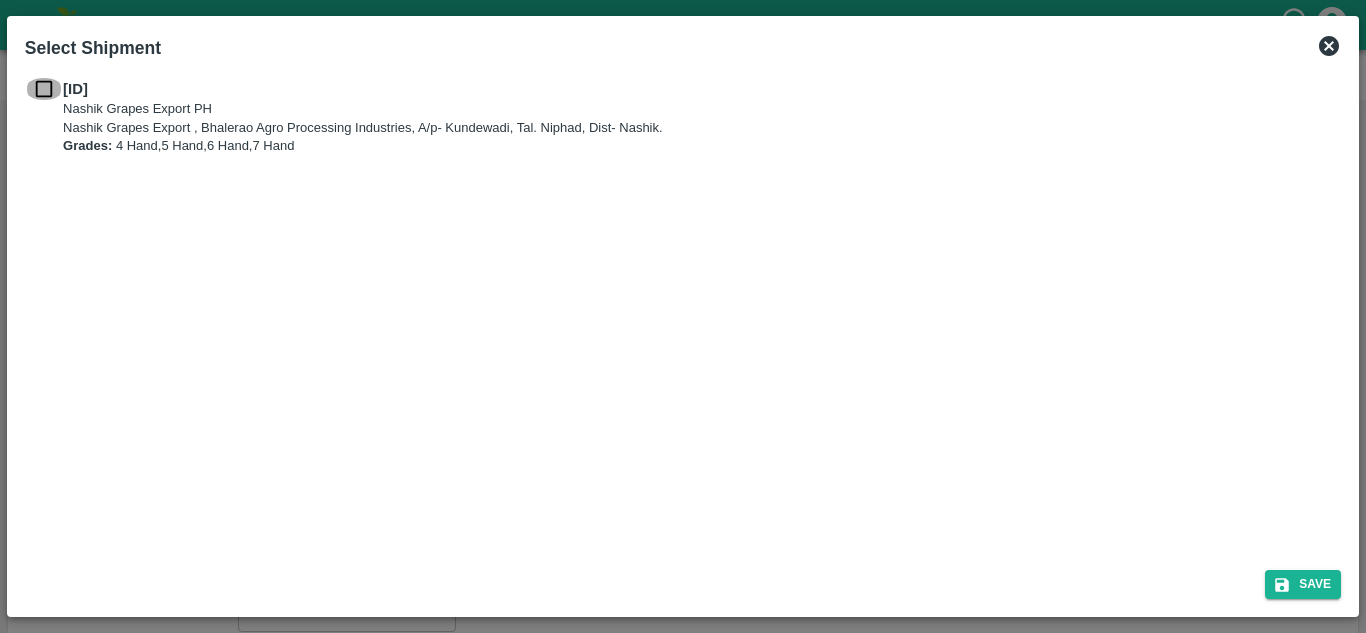 click at bounding box center [44, 89] 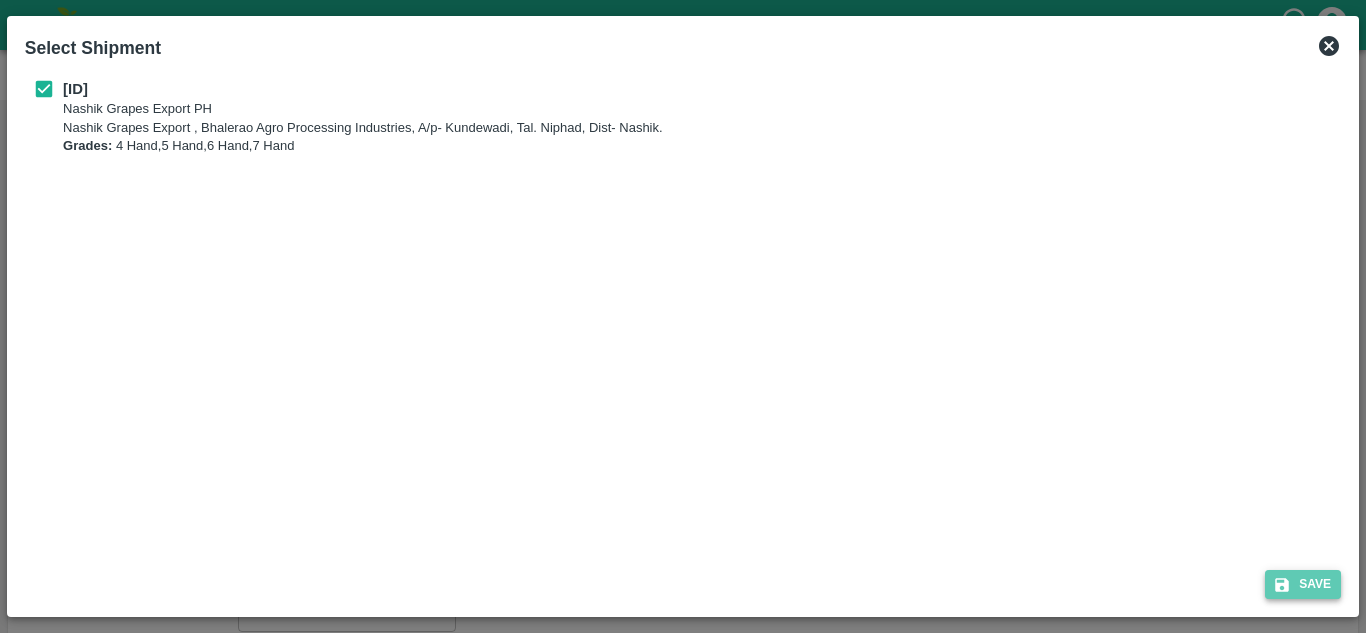 click on "Save" at bounding box center [1303, 584] 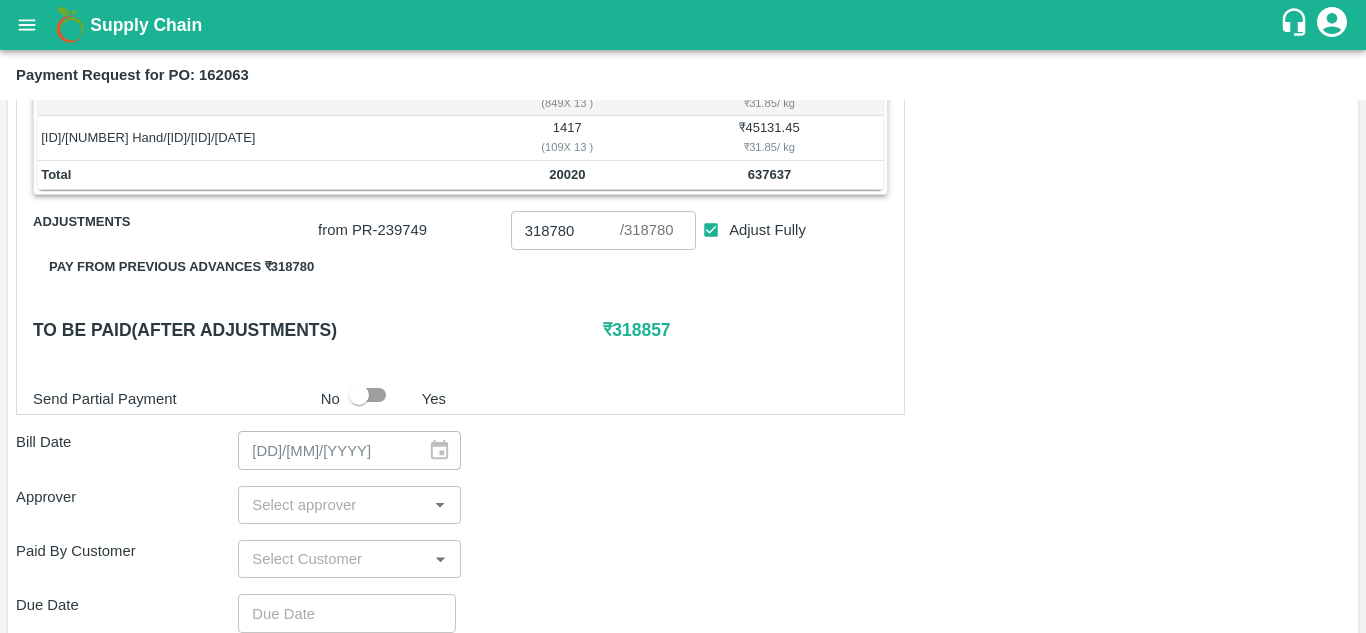 scroll, scrollTop: 494, scrollLeft: 0, axis: vertical 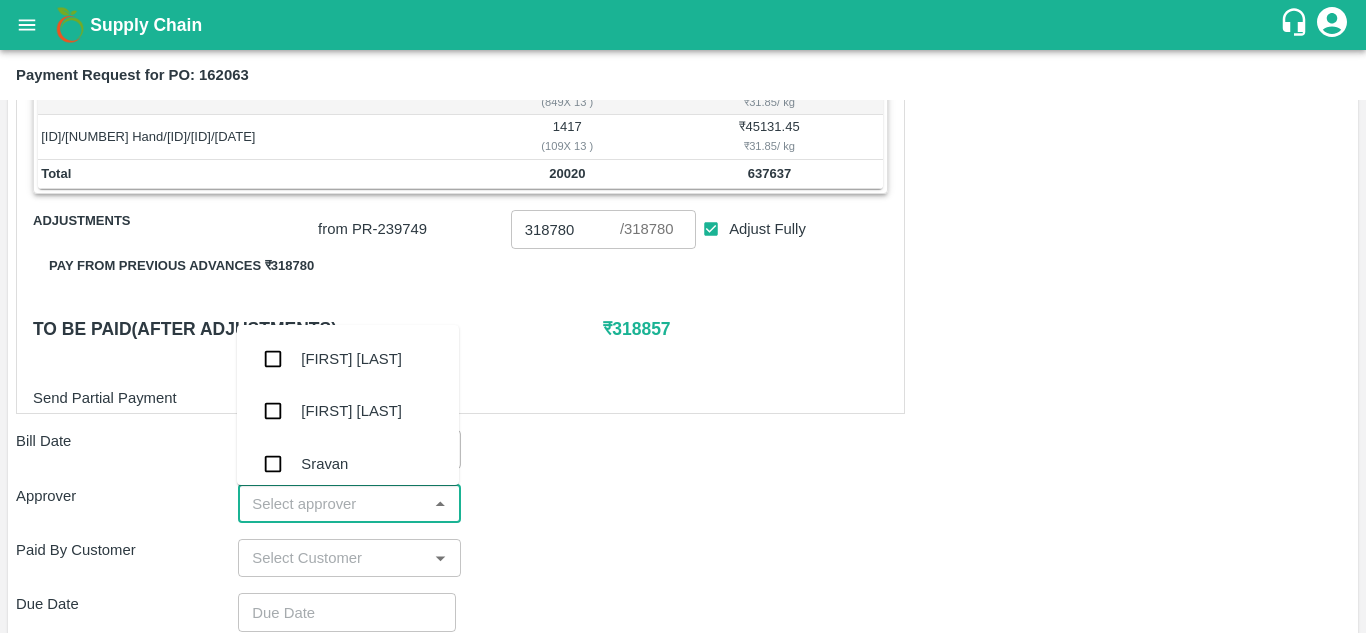 click at bounding box center [332, 504] 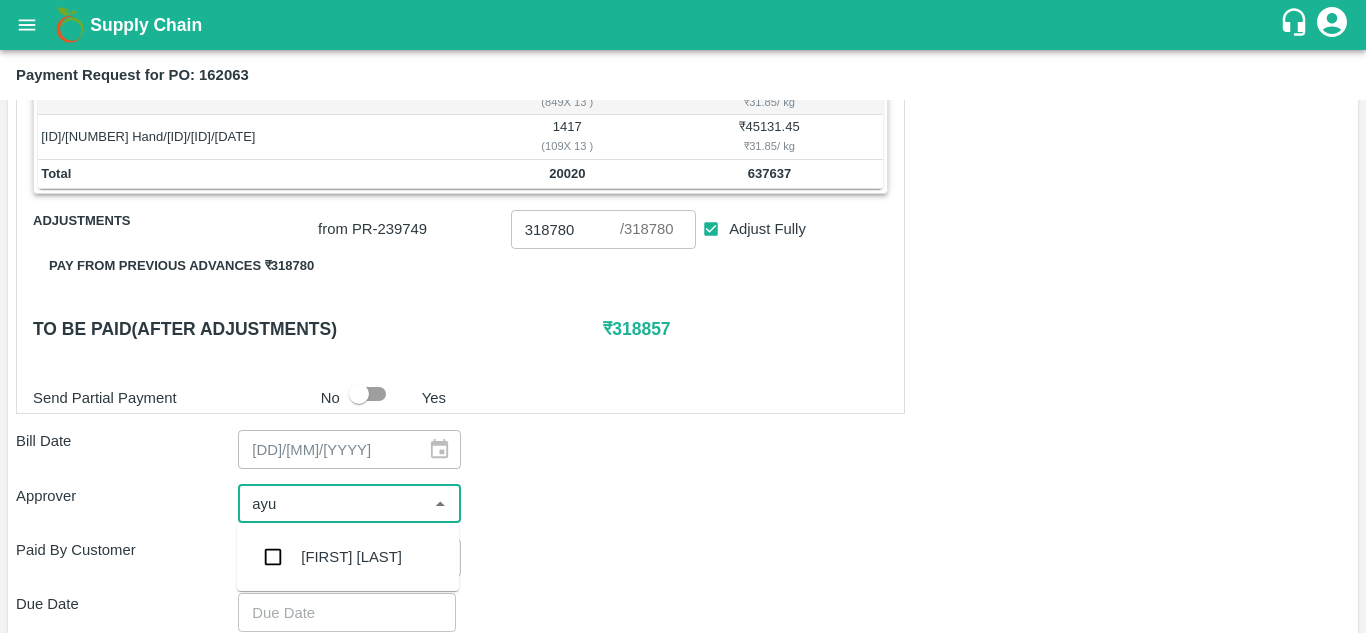type on "ayus" 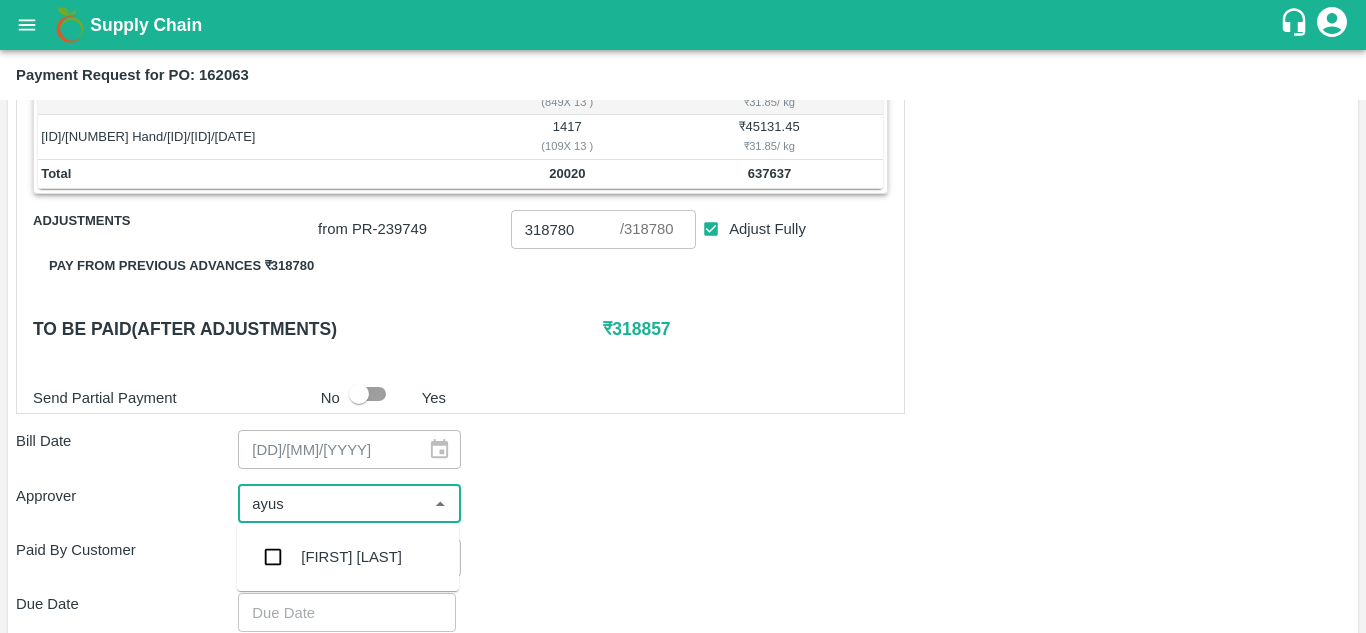 click on "[FIRST] [LAST]" at bounding box center (348, 557) 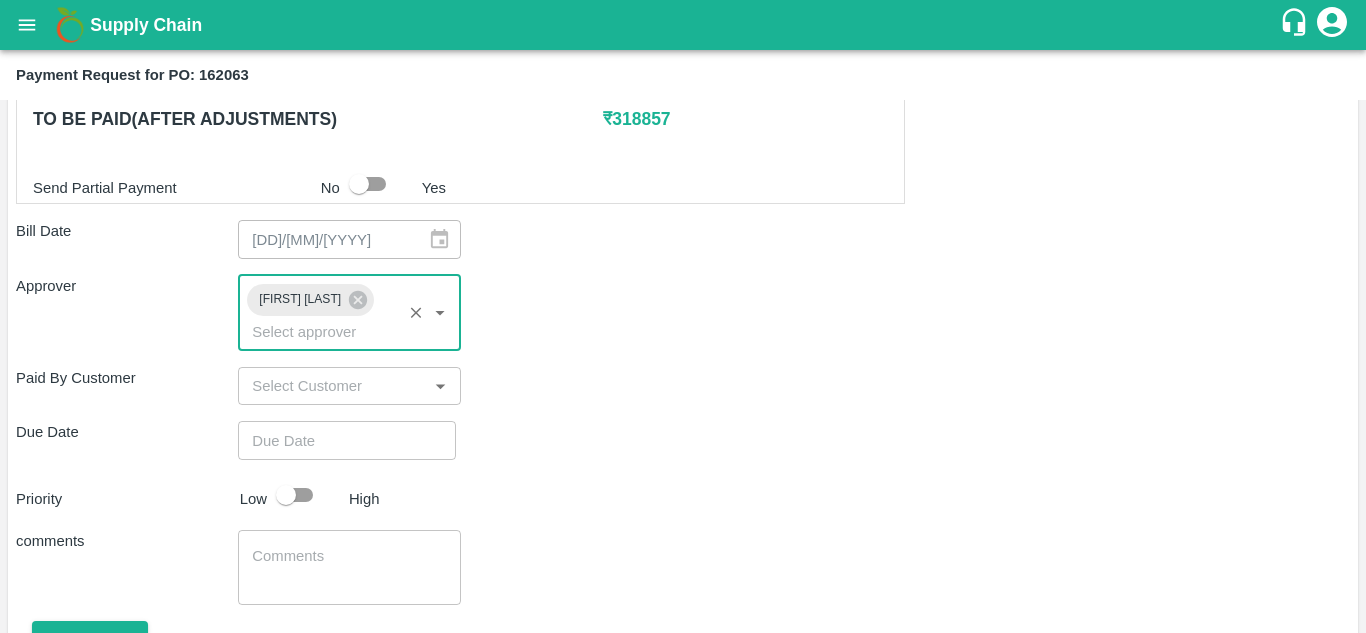 scroll, scrollTop: 705, scrollLeft: 0, axis: vertical 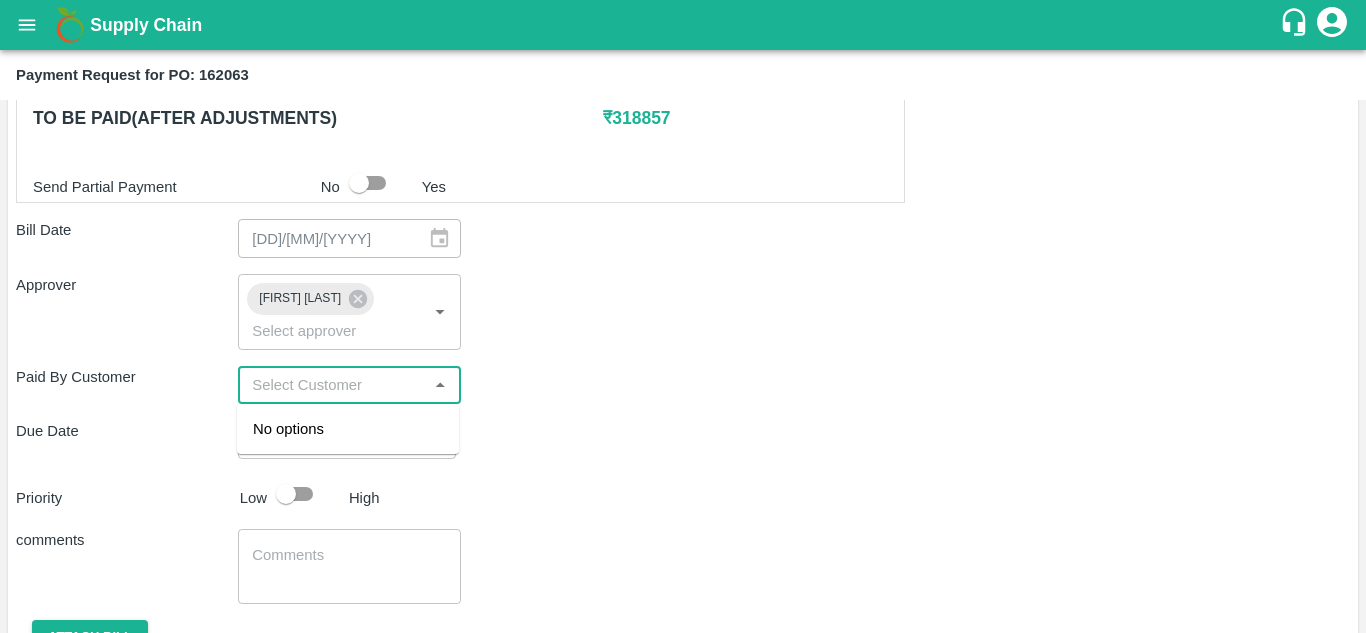 click at bounding box center [332, 385] 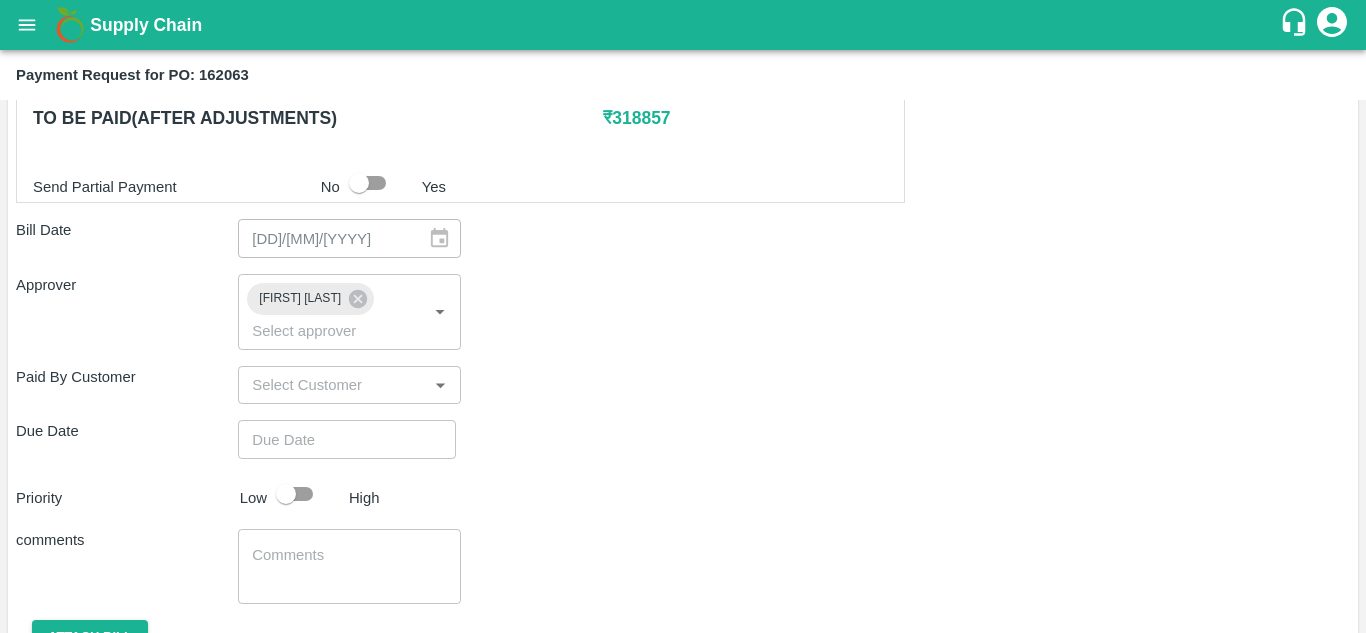 type on "DD/MM/YYYY hh:mm aa" 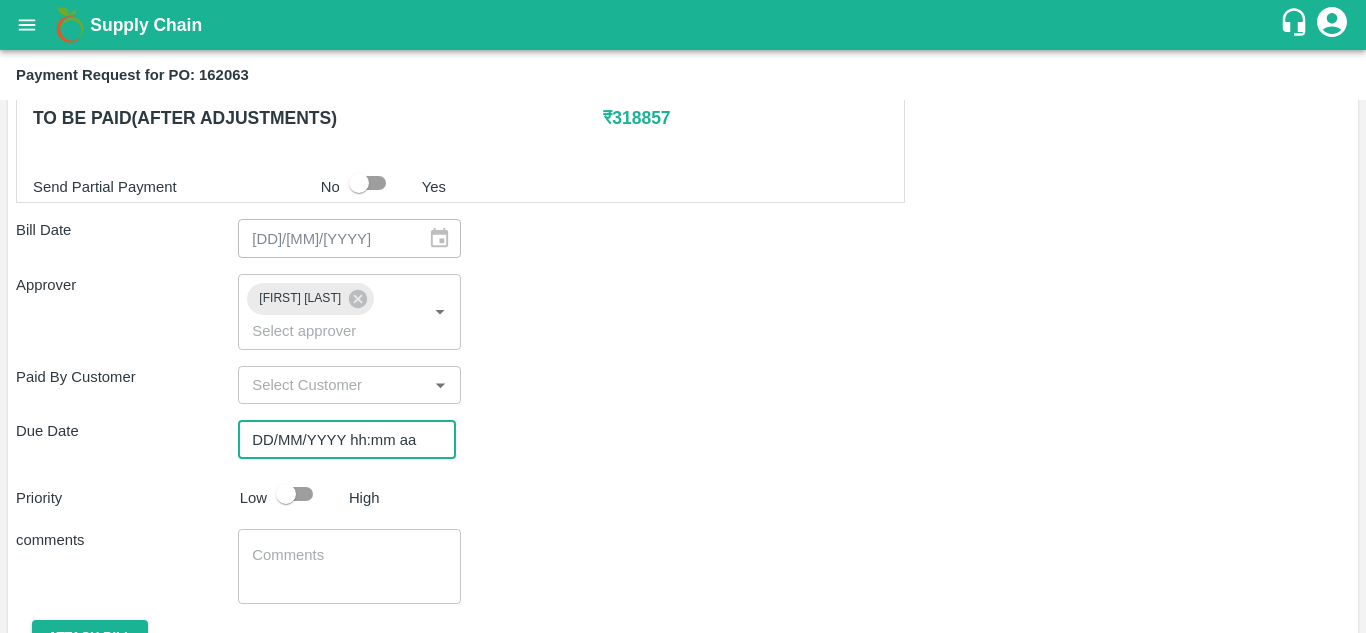 click on "DD/MM/YYYY hh:mm aa" at bounding box center [340, 439] 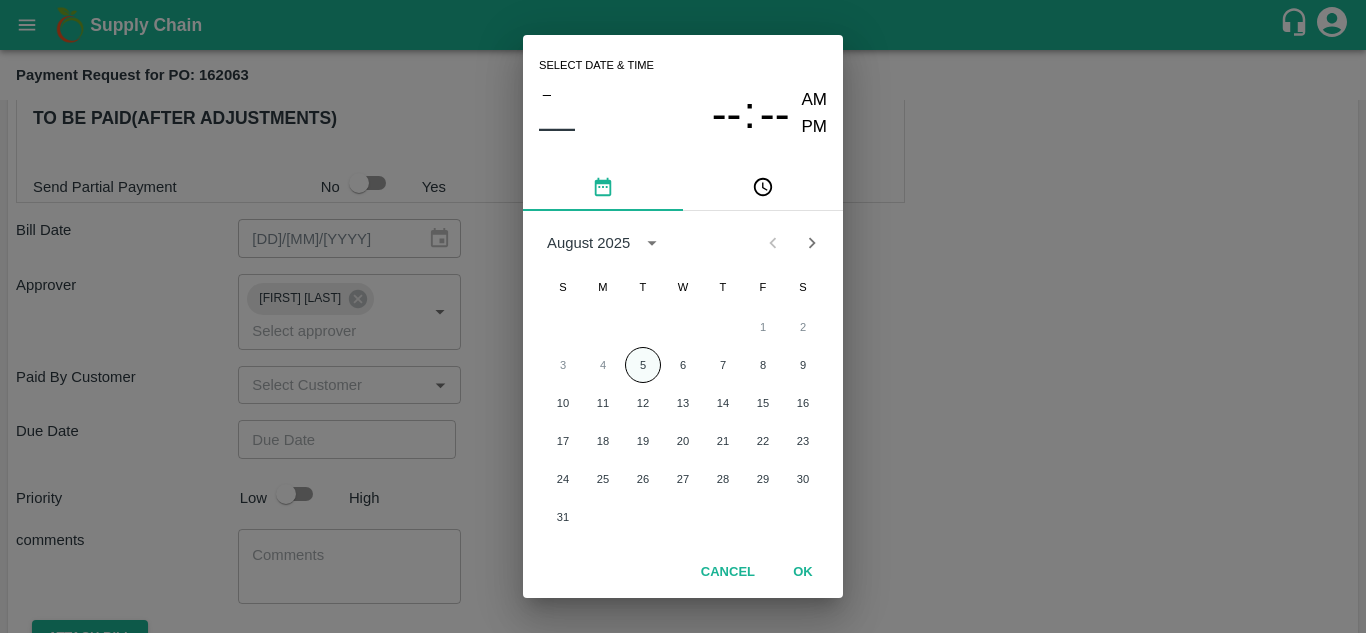 click on "5" at bounding box center [643, 365] 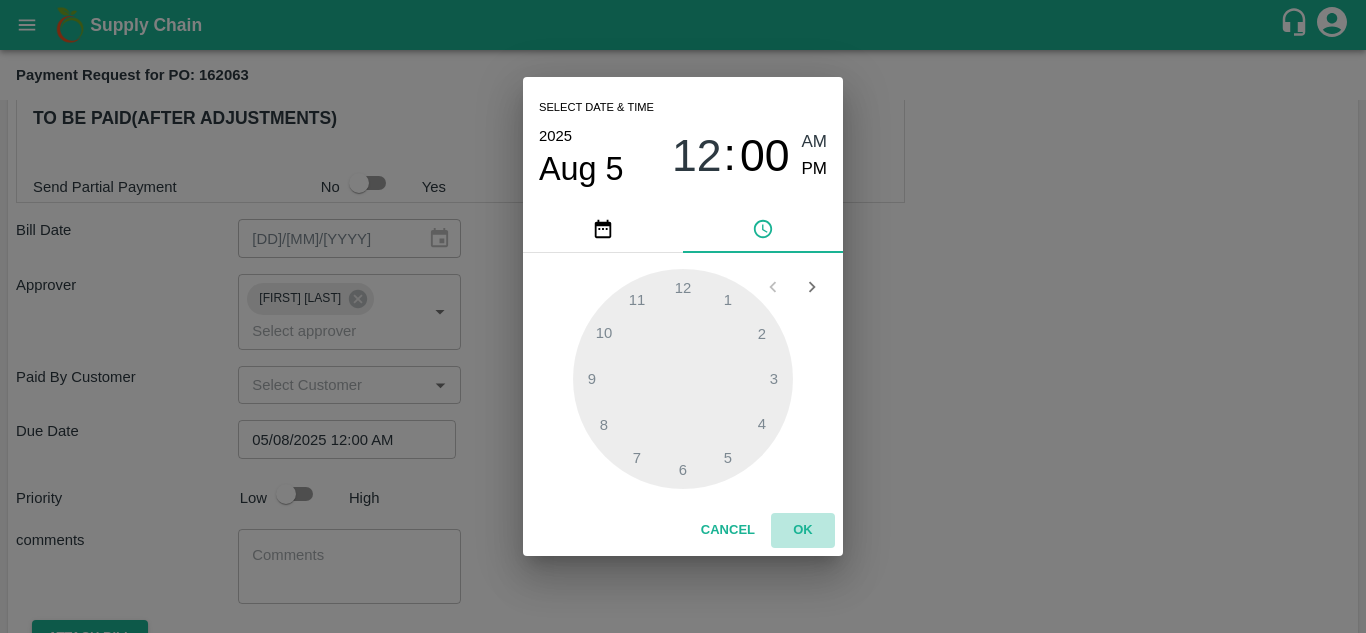 click on "OK" at bounding box center (803, 530) 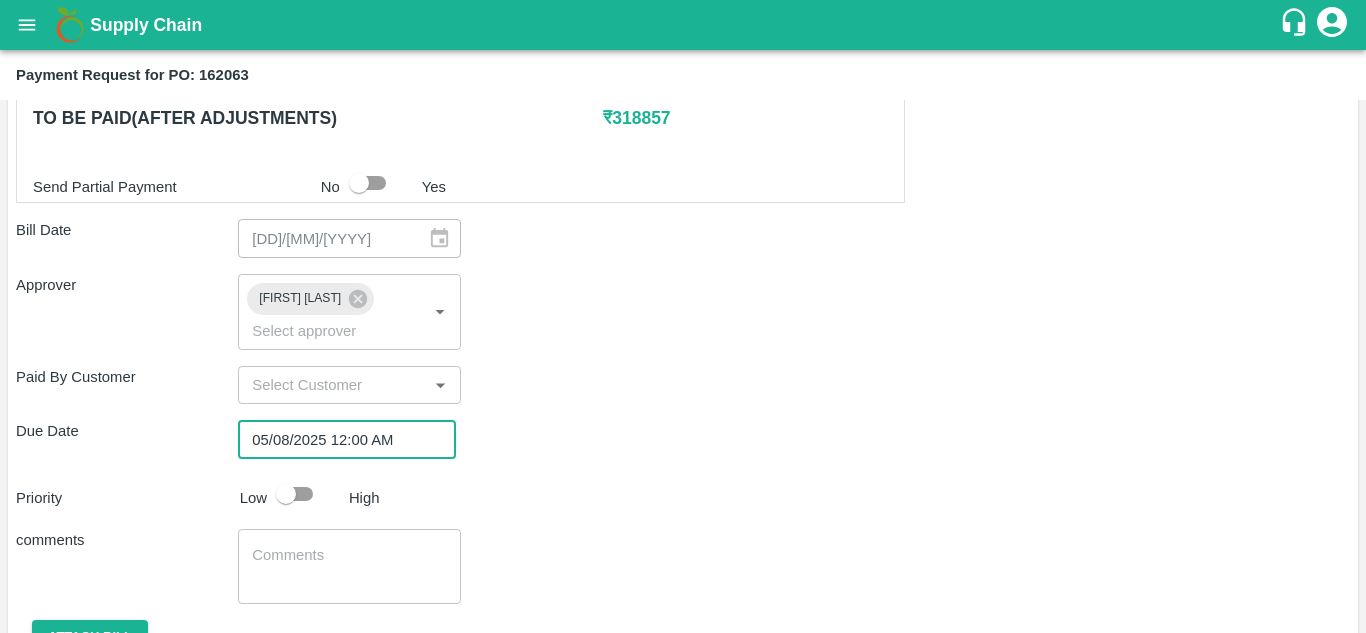 scroll, scrollTop: 801, scrollLeft: 0, axis: vertical 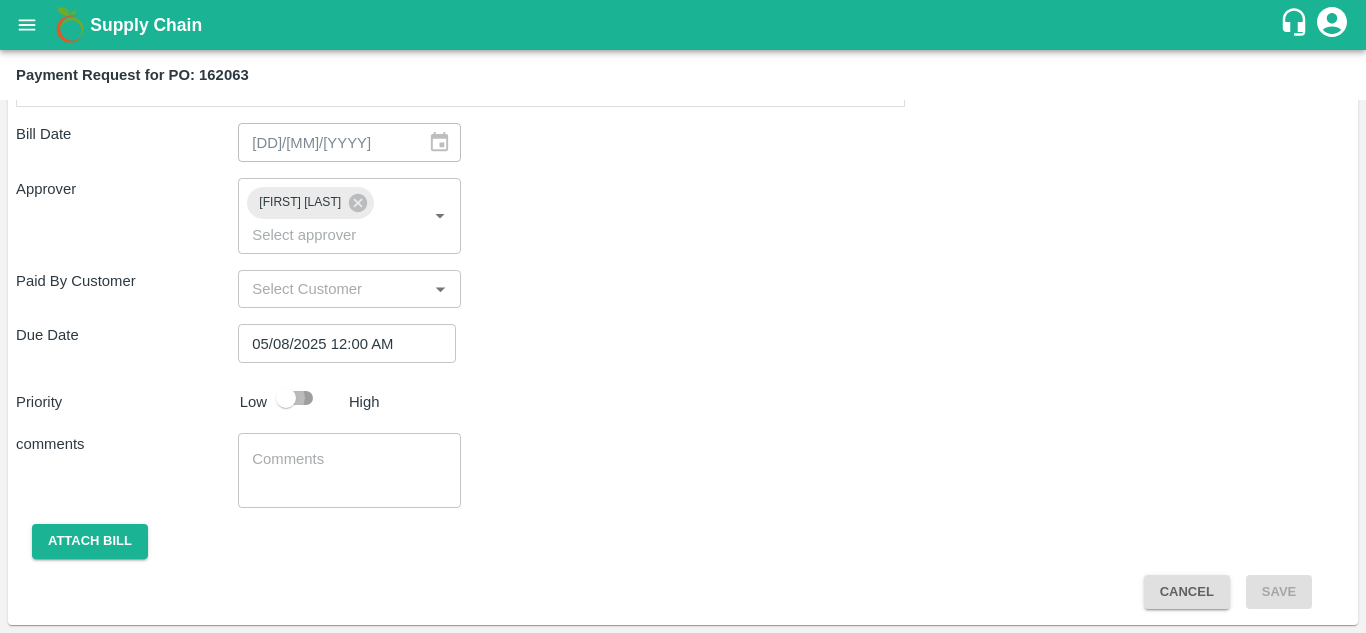 click at bounding box center (286, 398) 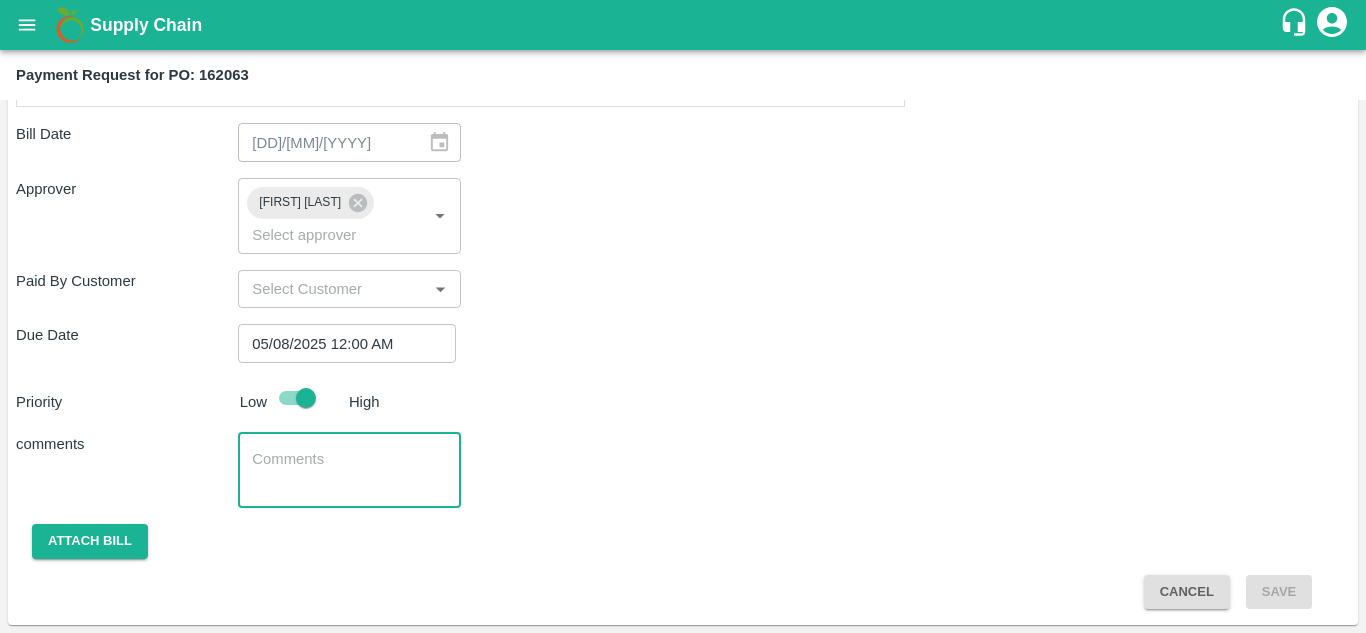 click at bounding box center (349, 470) 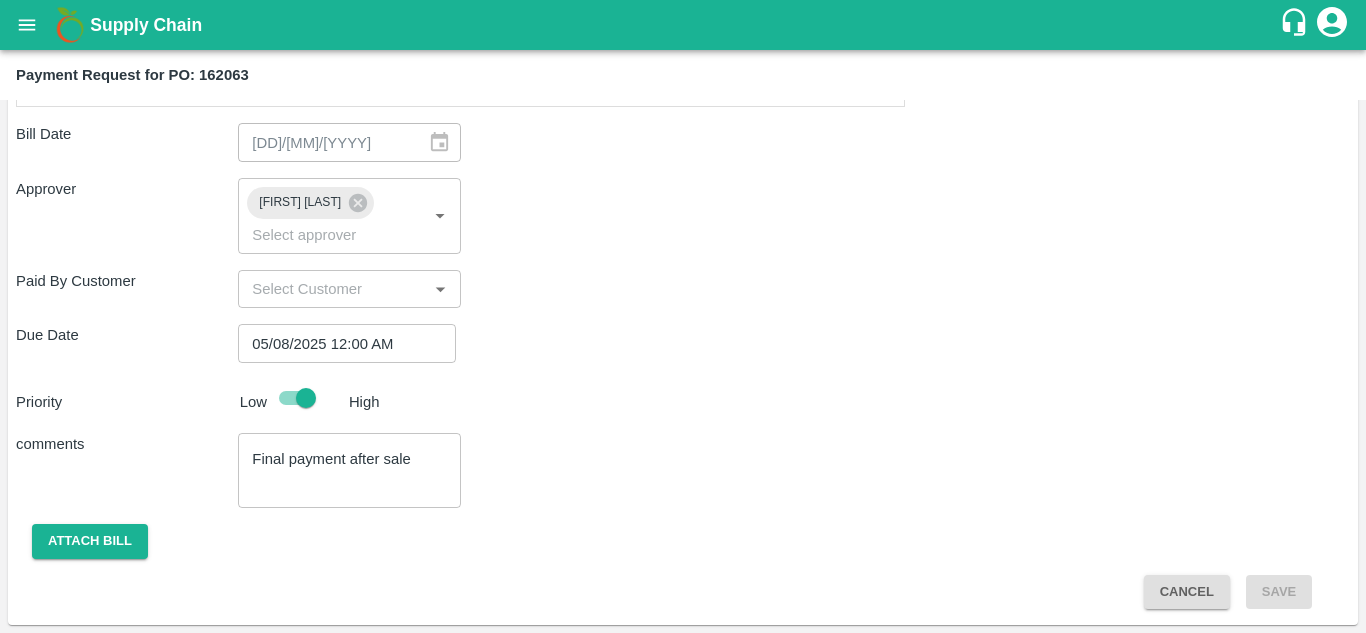 click on "Final payment after sale  x ​" at bounding box center (349, 470) 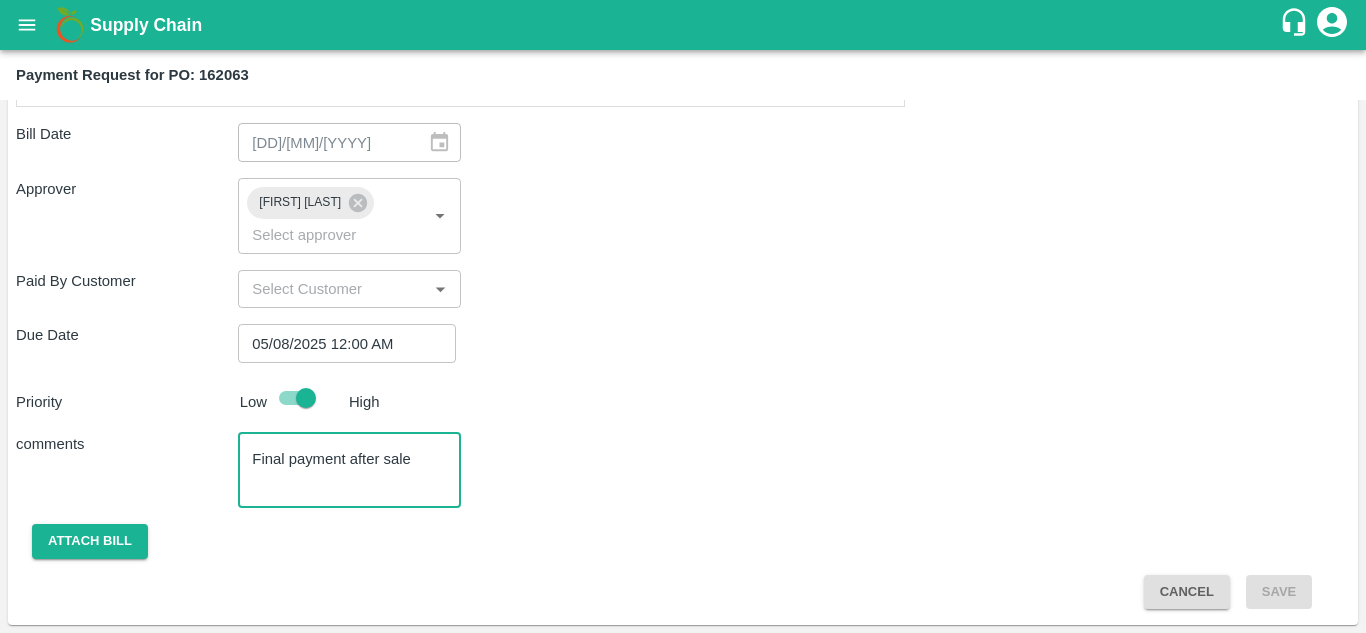 click on "Final payment after sale" at bounding box center [349, 470] 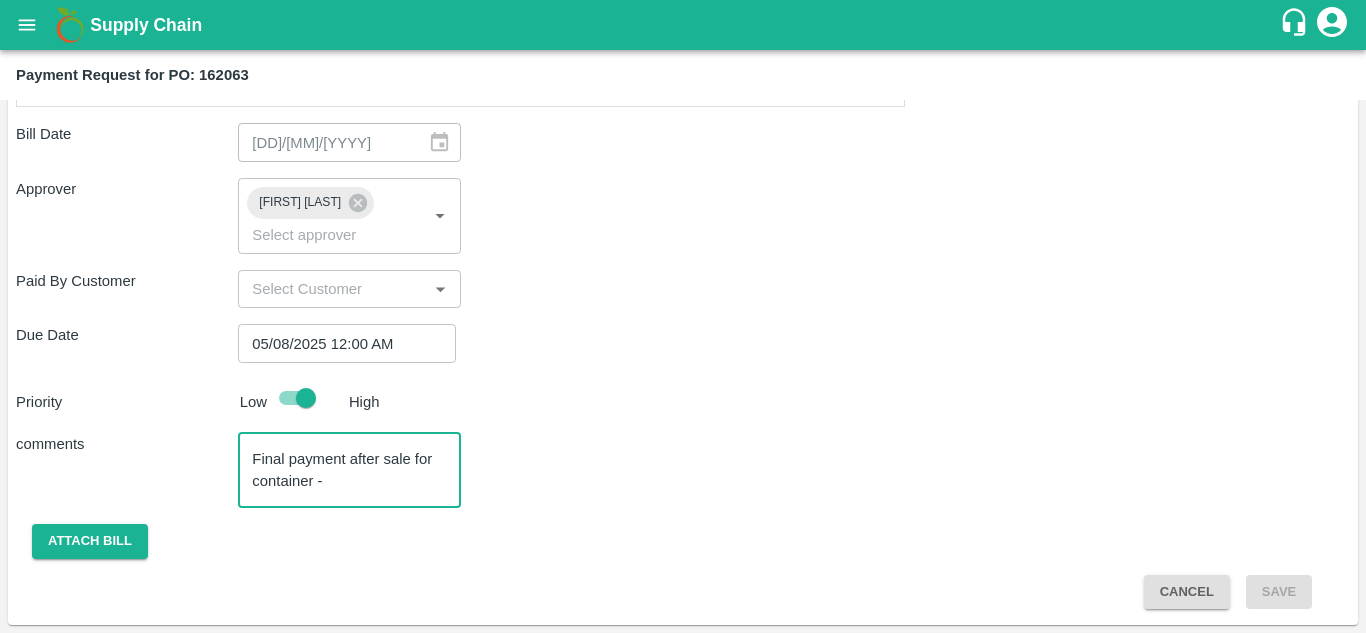 paste on "[ID]" 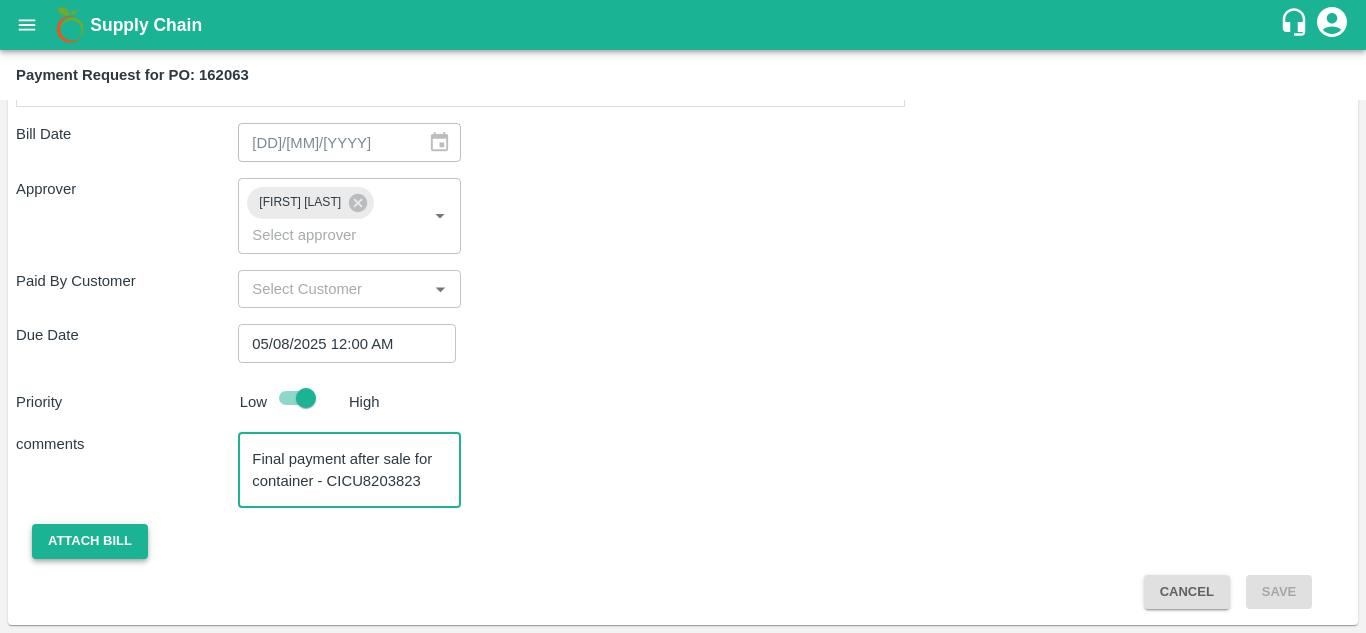 type on "Final payment after sale for container - CICU8203823" 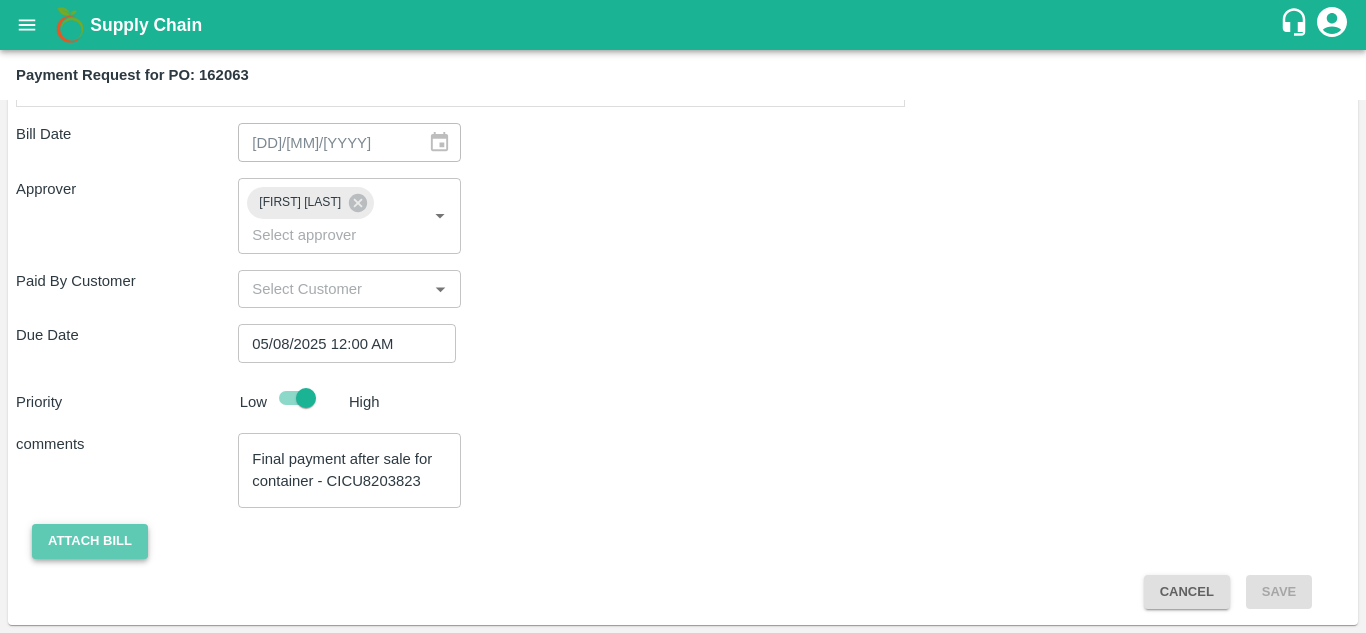 click on "Attach bill" at bounding box center [90, 541] 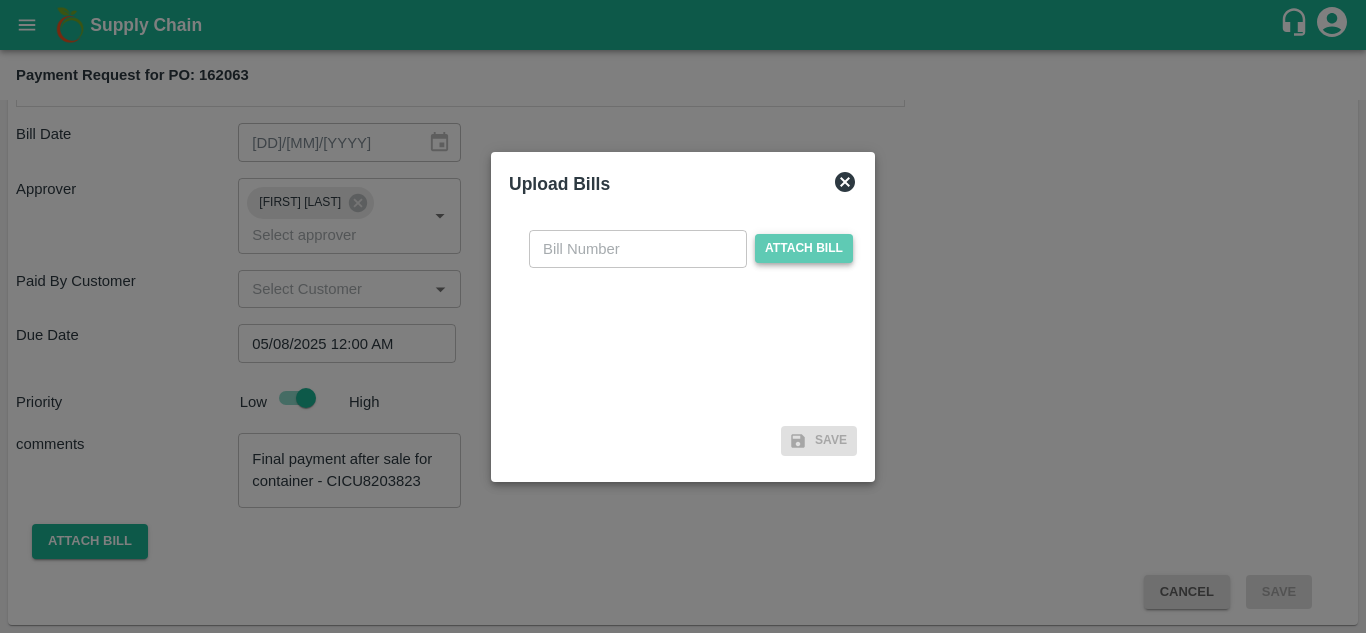 click on "Attach bill" at bounding box center (804, 248) 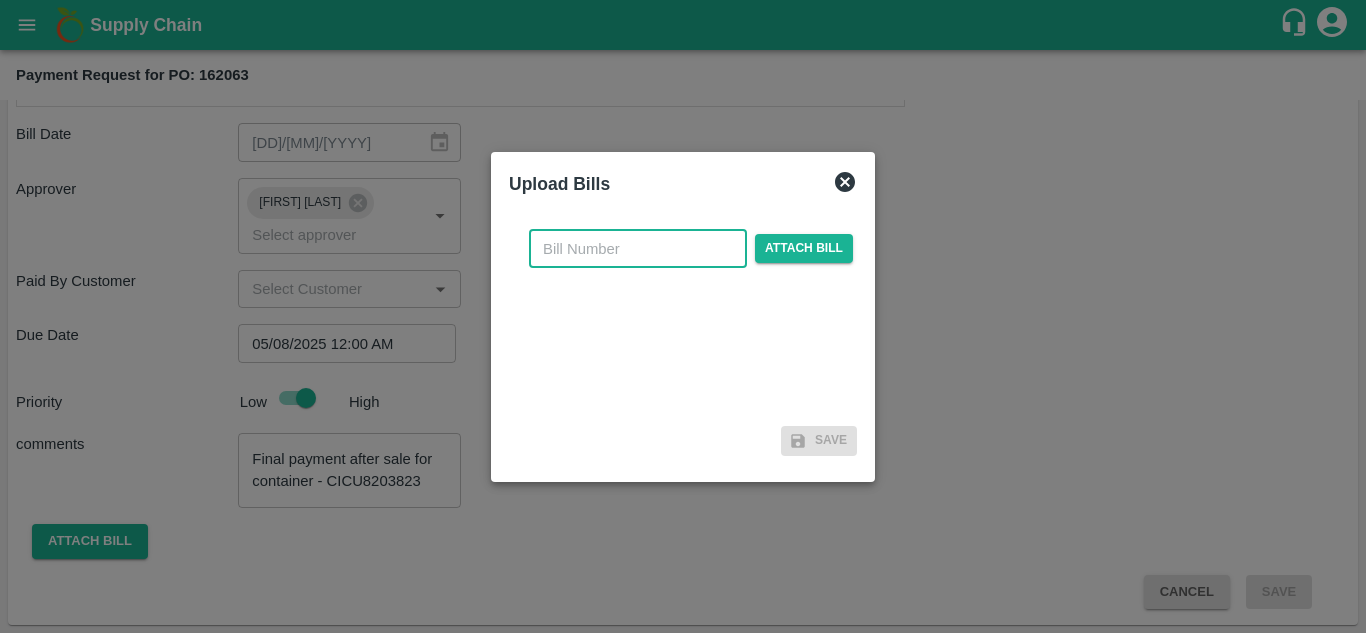 click at bounding box center [638, 249] 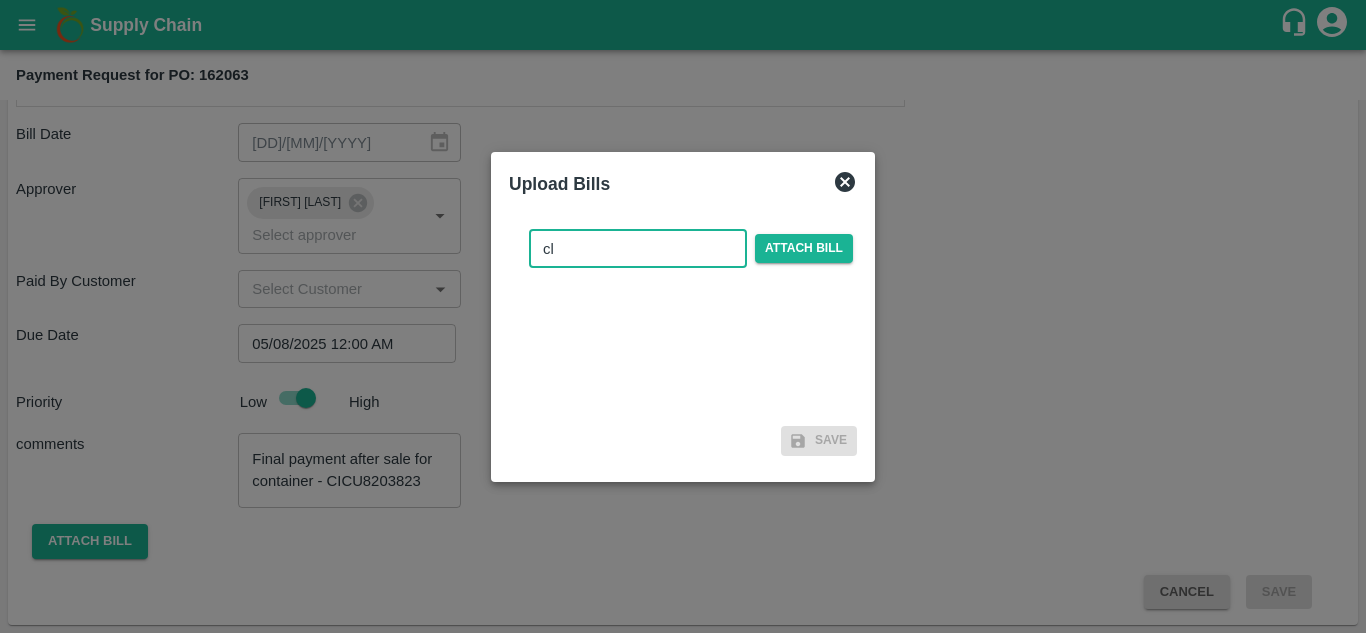 type on "c" 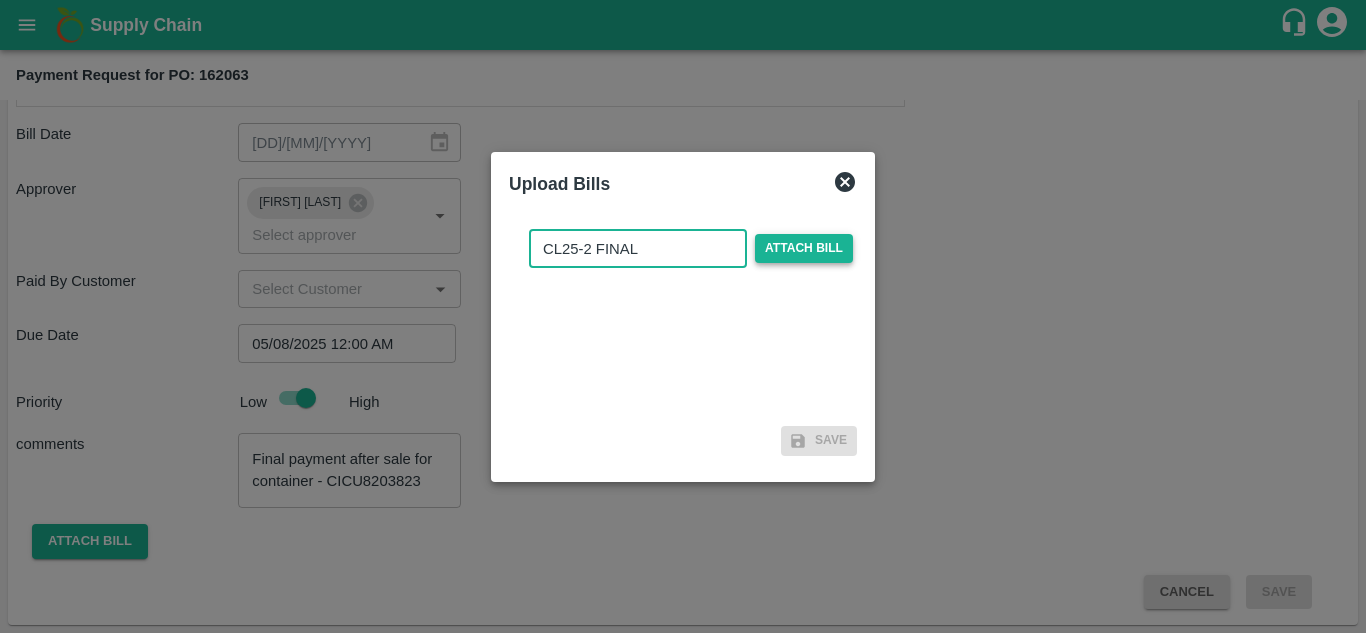 type on "CL25-2 FINAL" 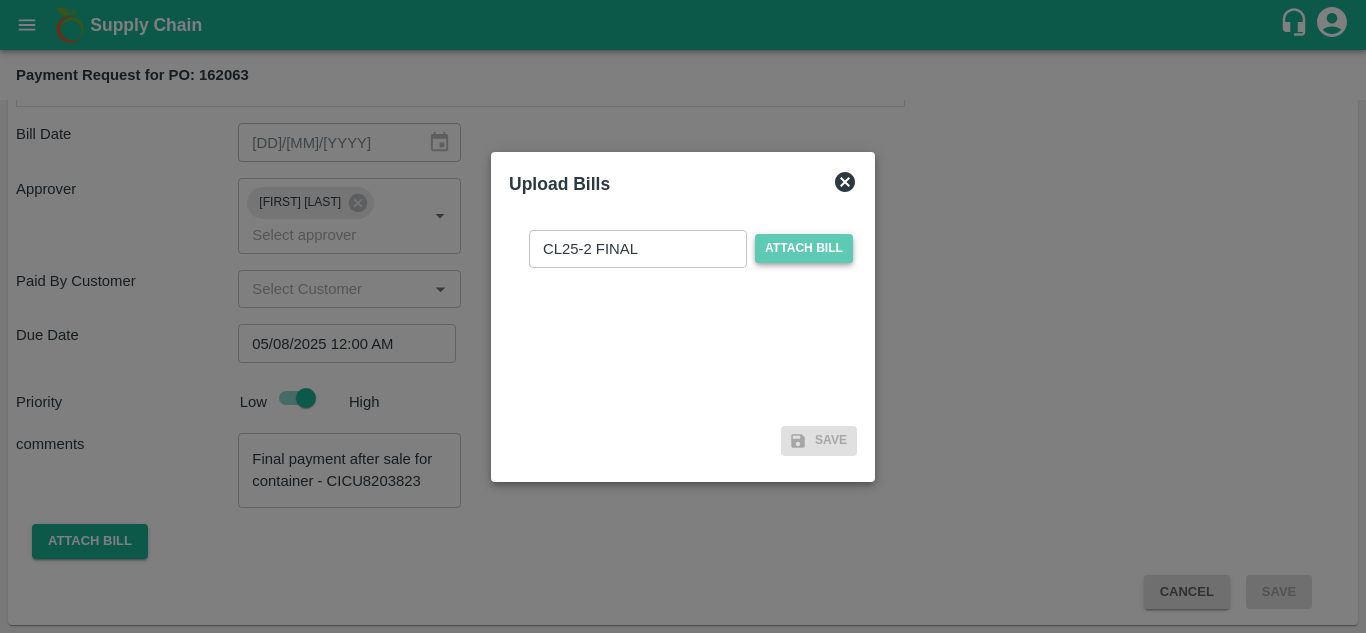 click on "Attach bill" at bounding box center [804, 248] 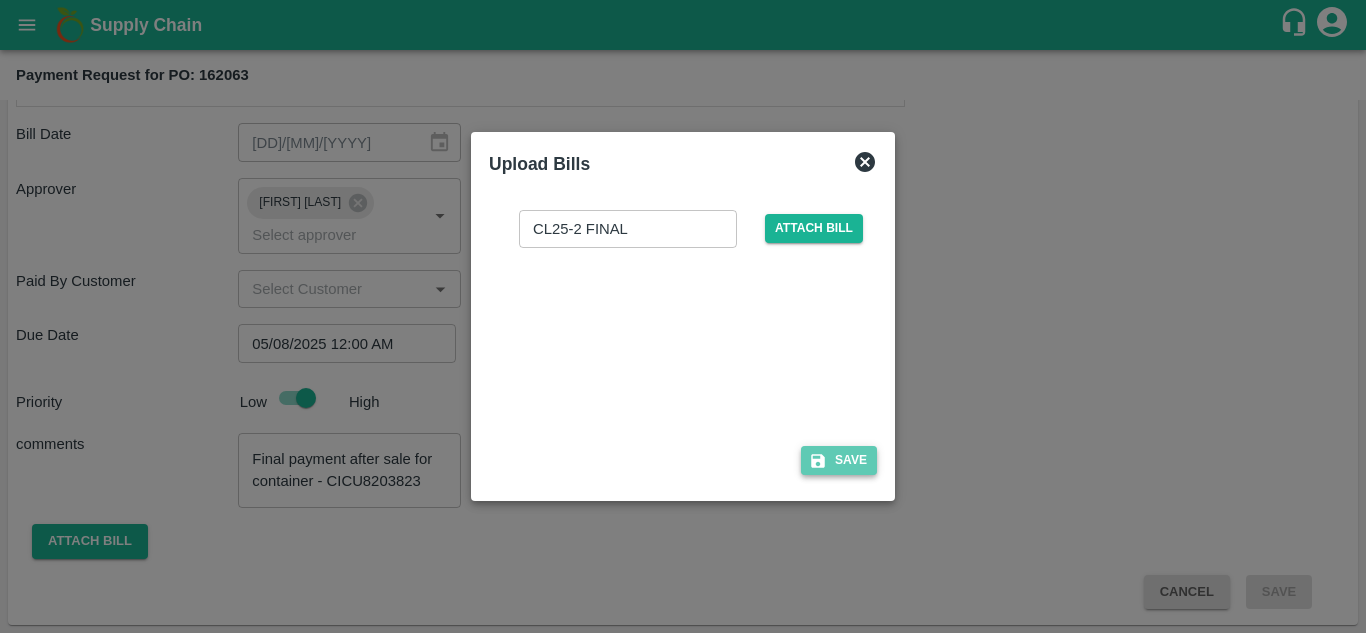 click on "Save" at bounding box center (839, 460) 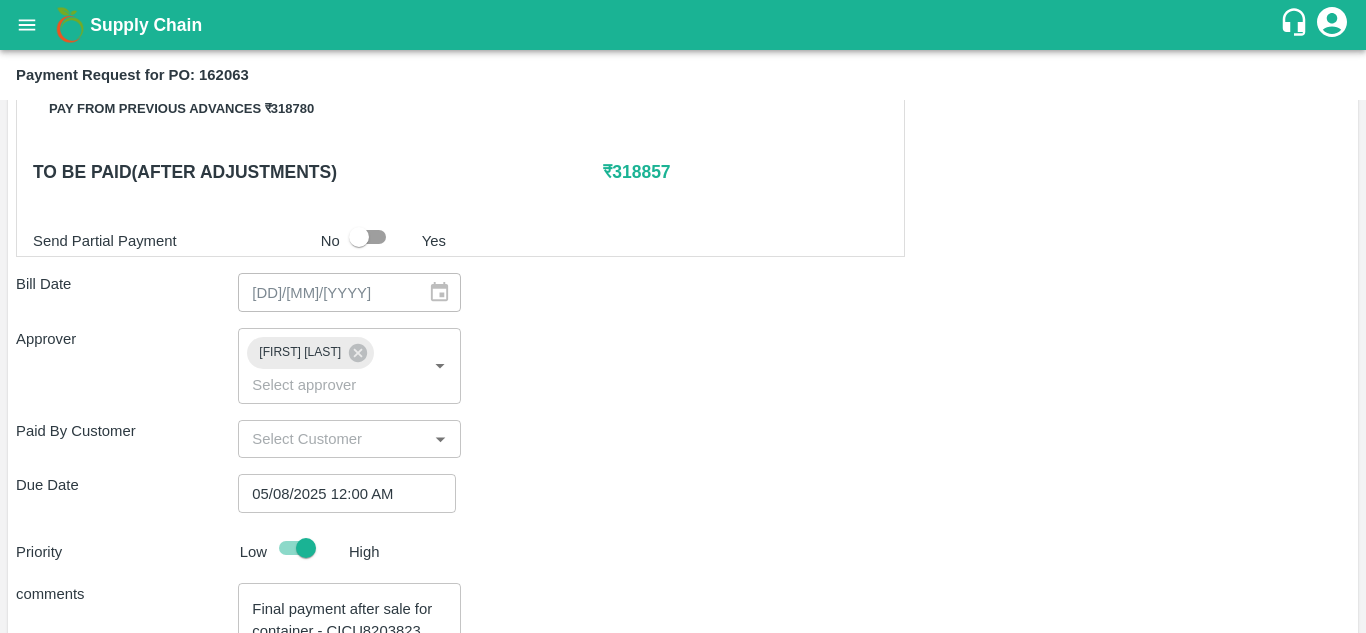 scroll, scrollTop: 907, scrollLeft: 0, axis: vertical 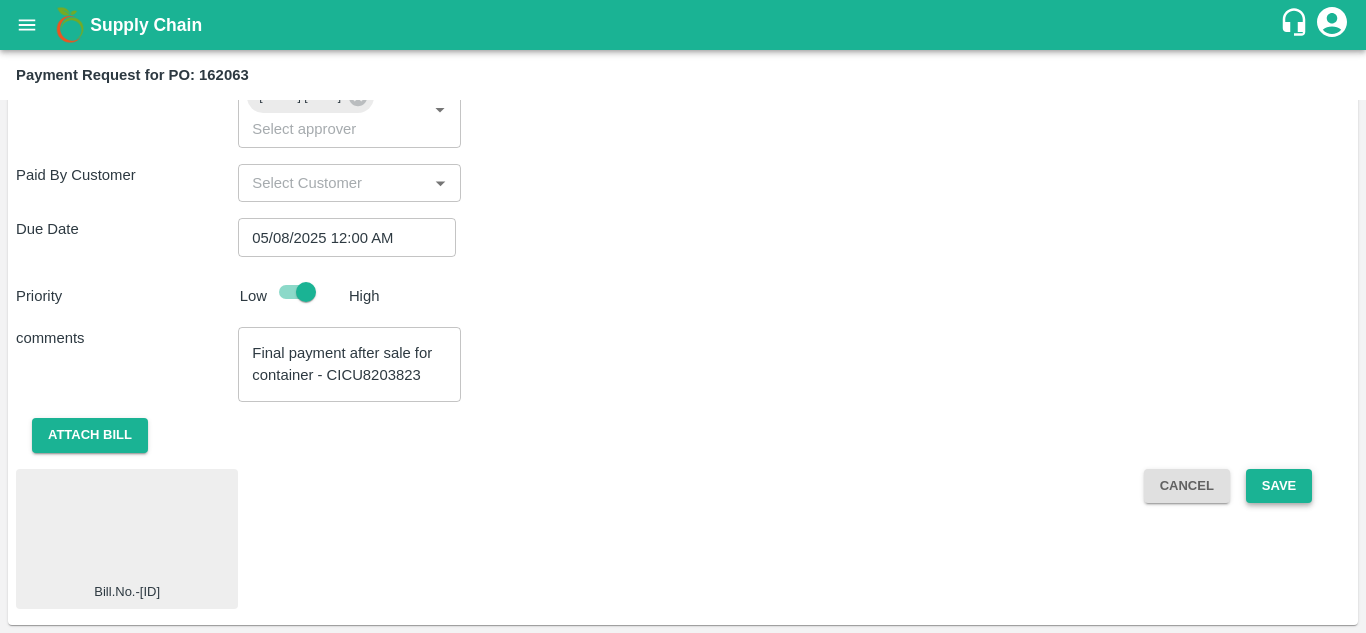 click on "Save" at bounding box center (1279, 486) 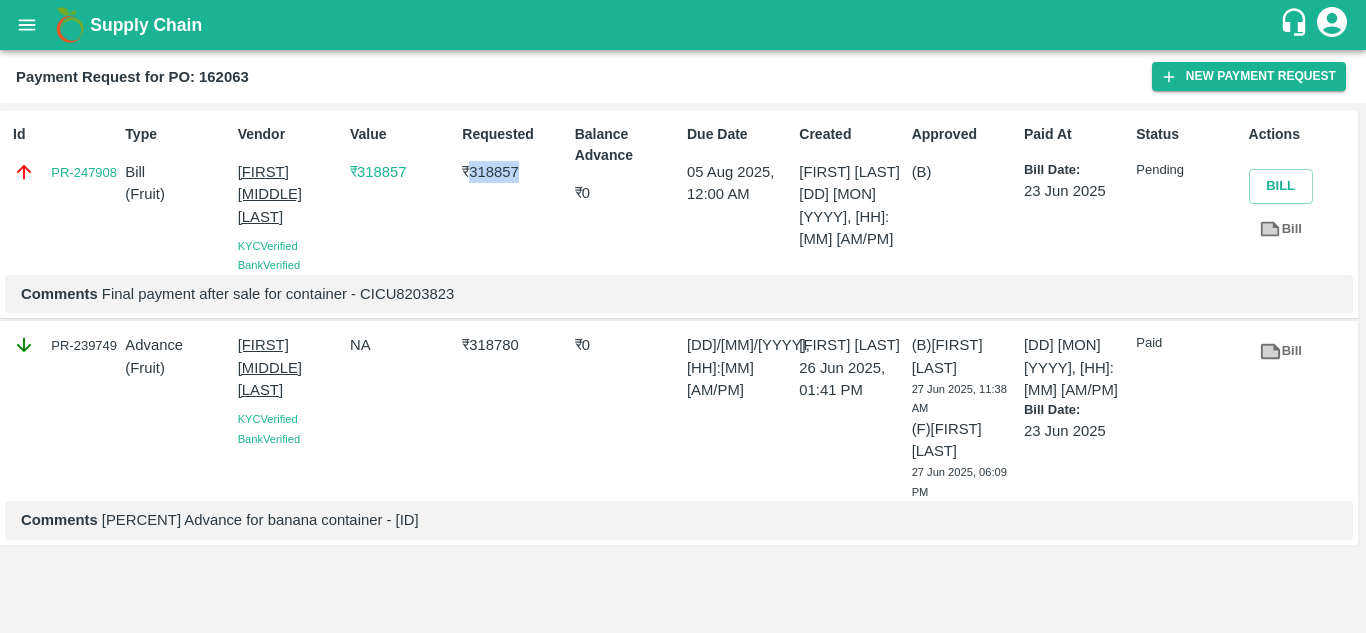 drag, startPoint x: 472, startPoint y: 165, endPoint x: 525, endPoint y: 166, distance: 53.009434 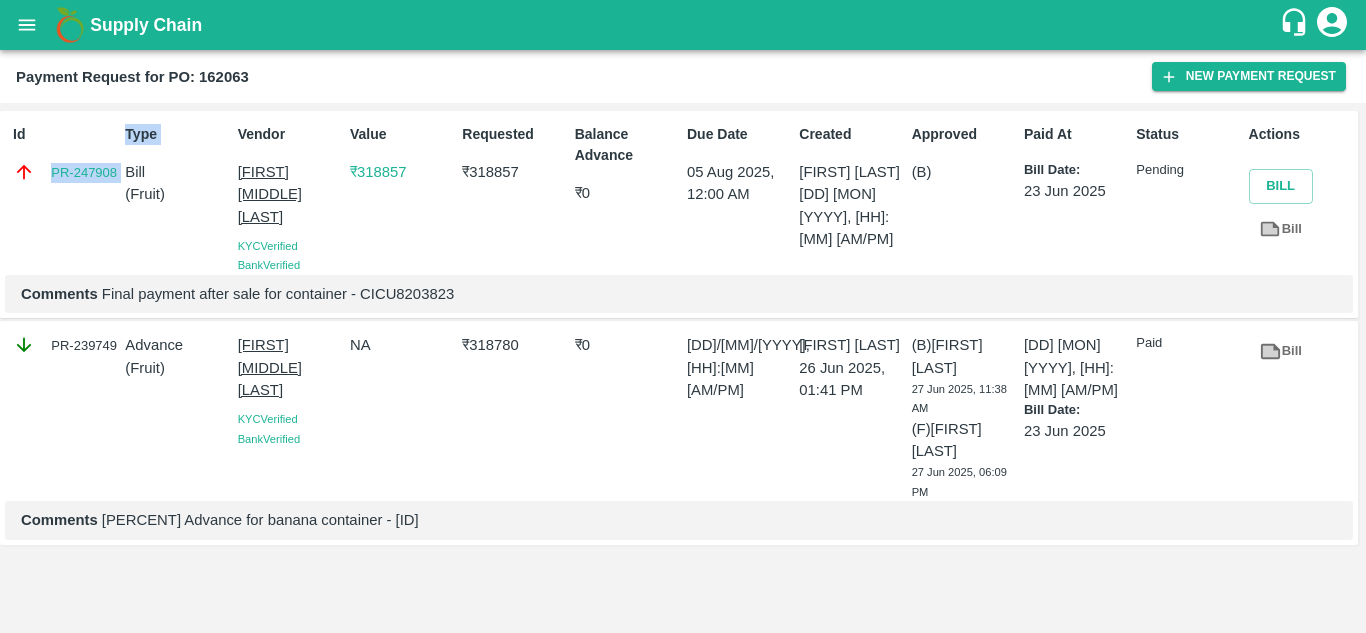 drag, startPoint x: 50, startPoint y: 164, endPoint x: 118, endPoint y: 178, distance: 69.426216 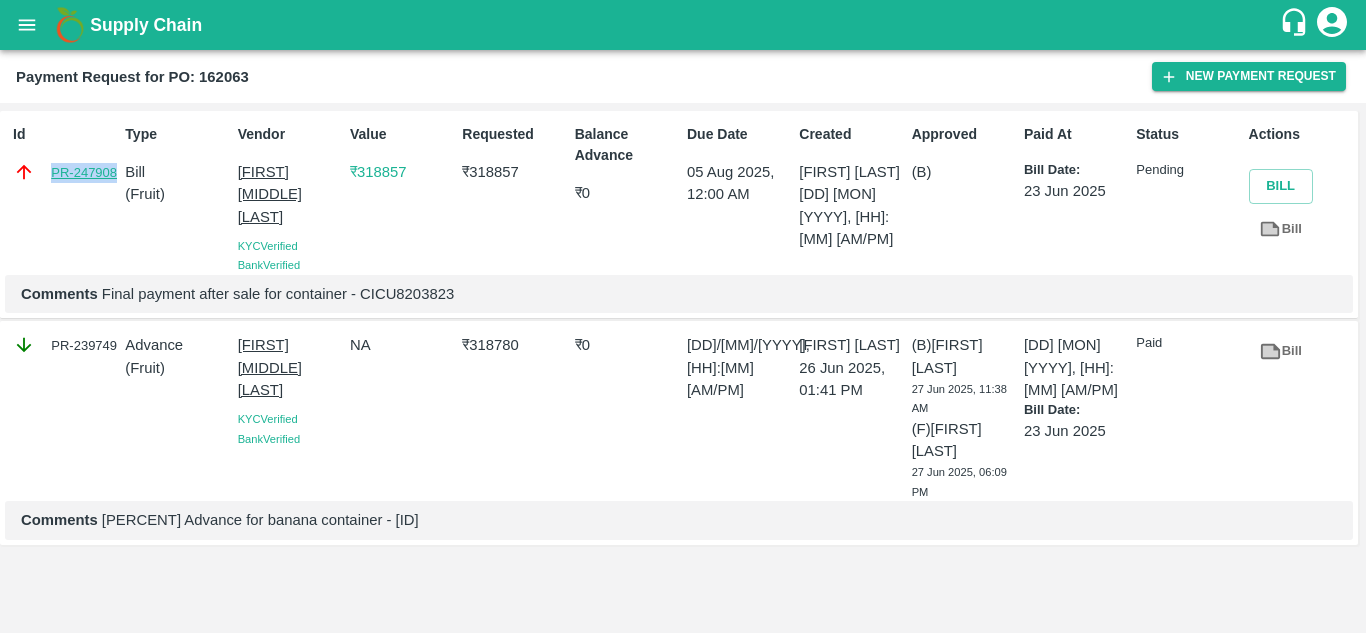 drag, startPoint x: 45, startPoint y: 172, endPoint x: 115, endPoint y: 167, distance: 70.178345 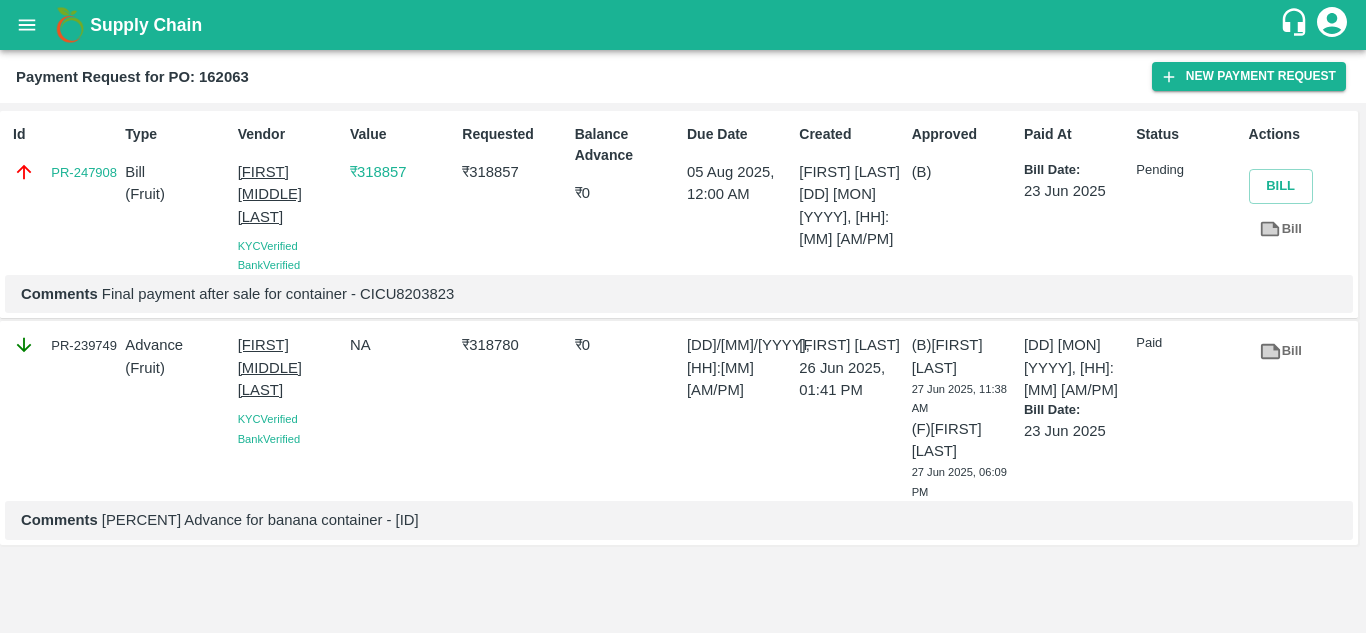 click on "₹  318857" at bounding box center (514, 172) 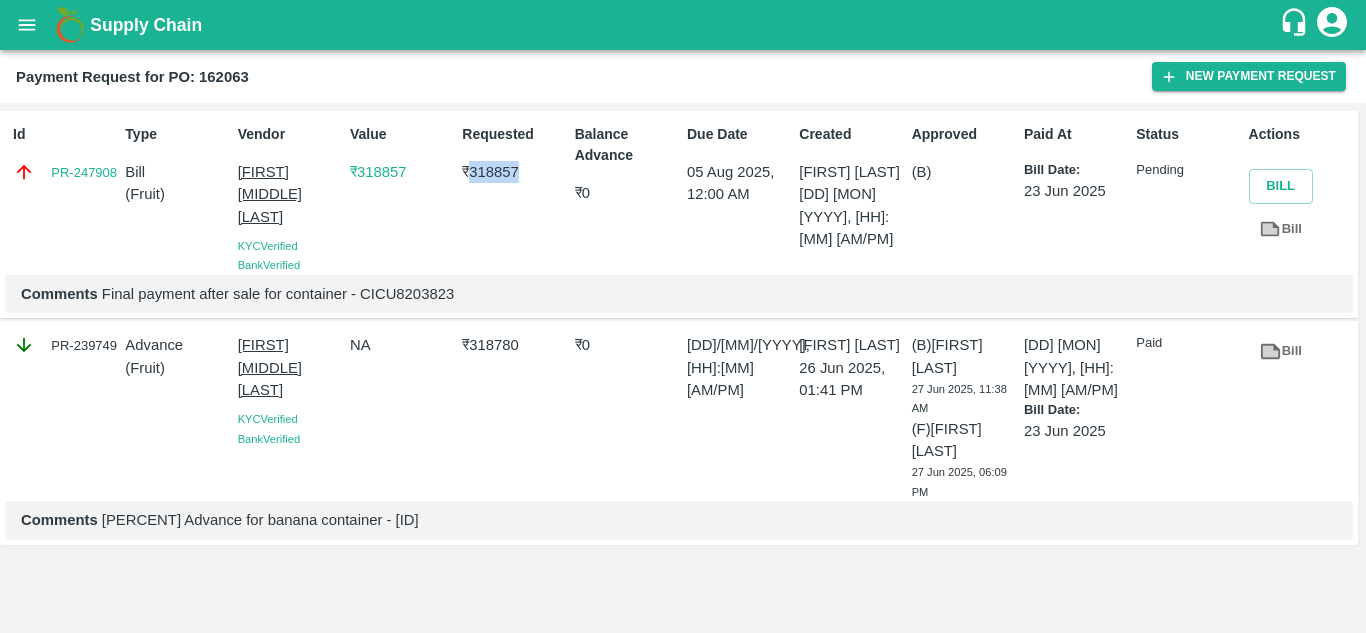 click on "₹  318857" at bounding box center [514, 172] 